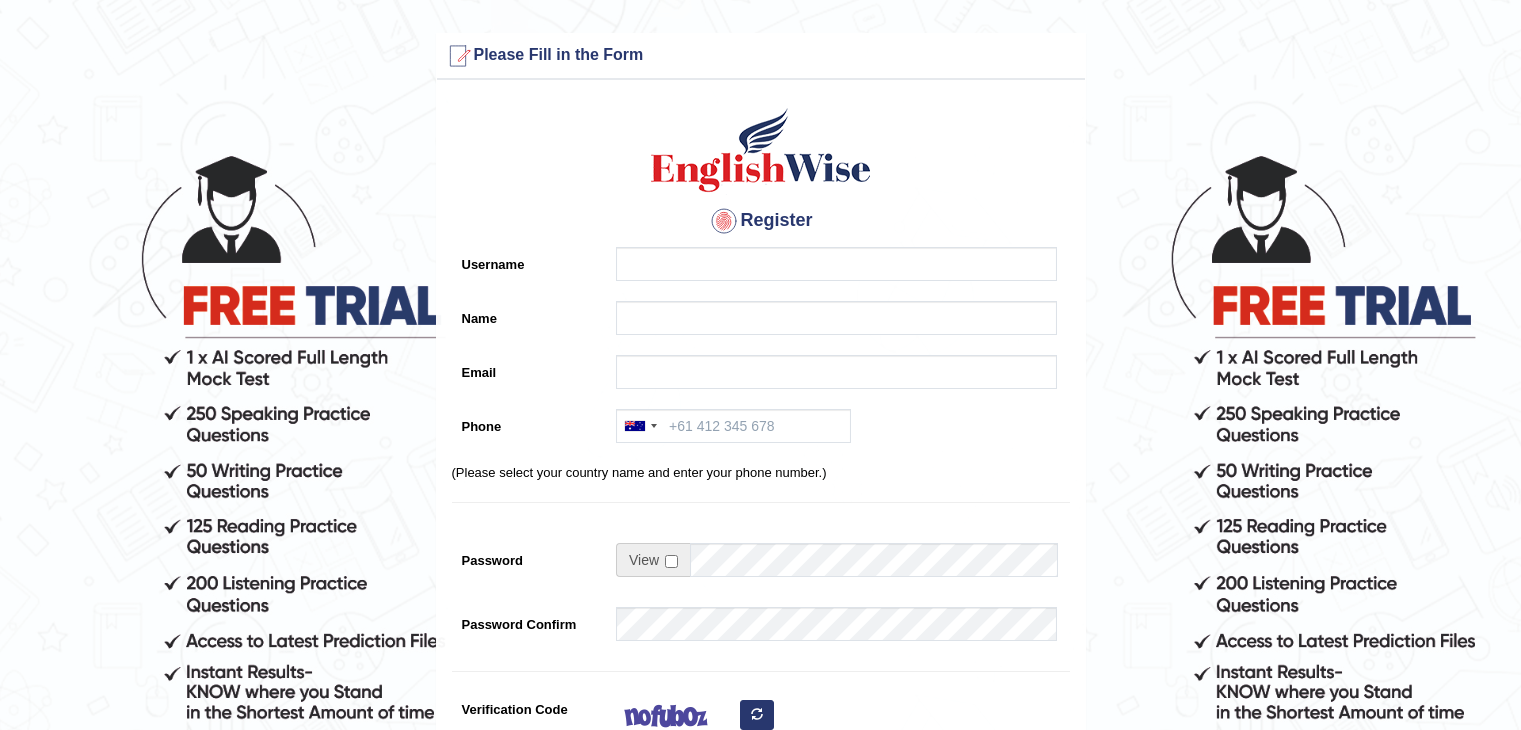 scroll, scrollTop: 0, scrollLeft: 0, axis: both 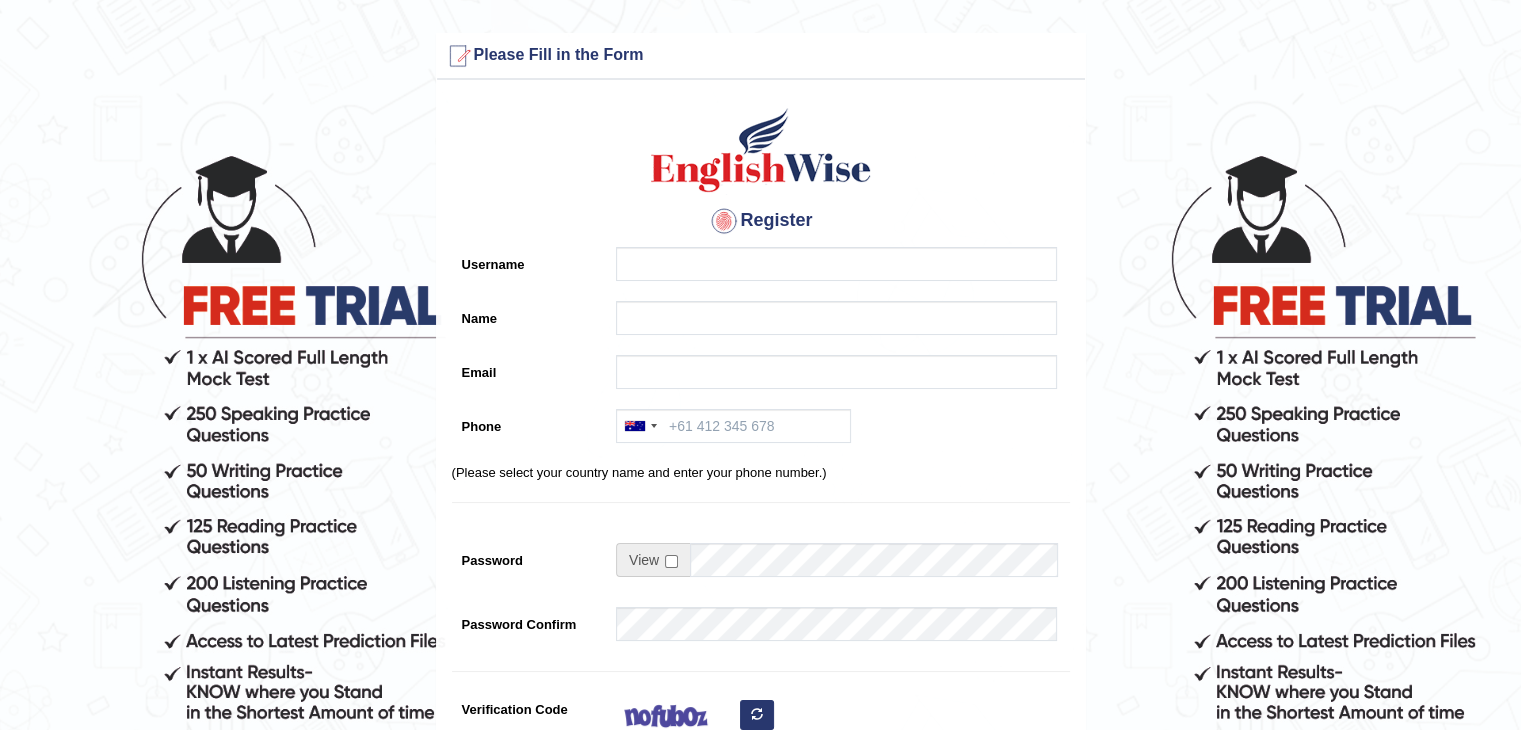 click at bounding box center (1506, 715) 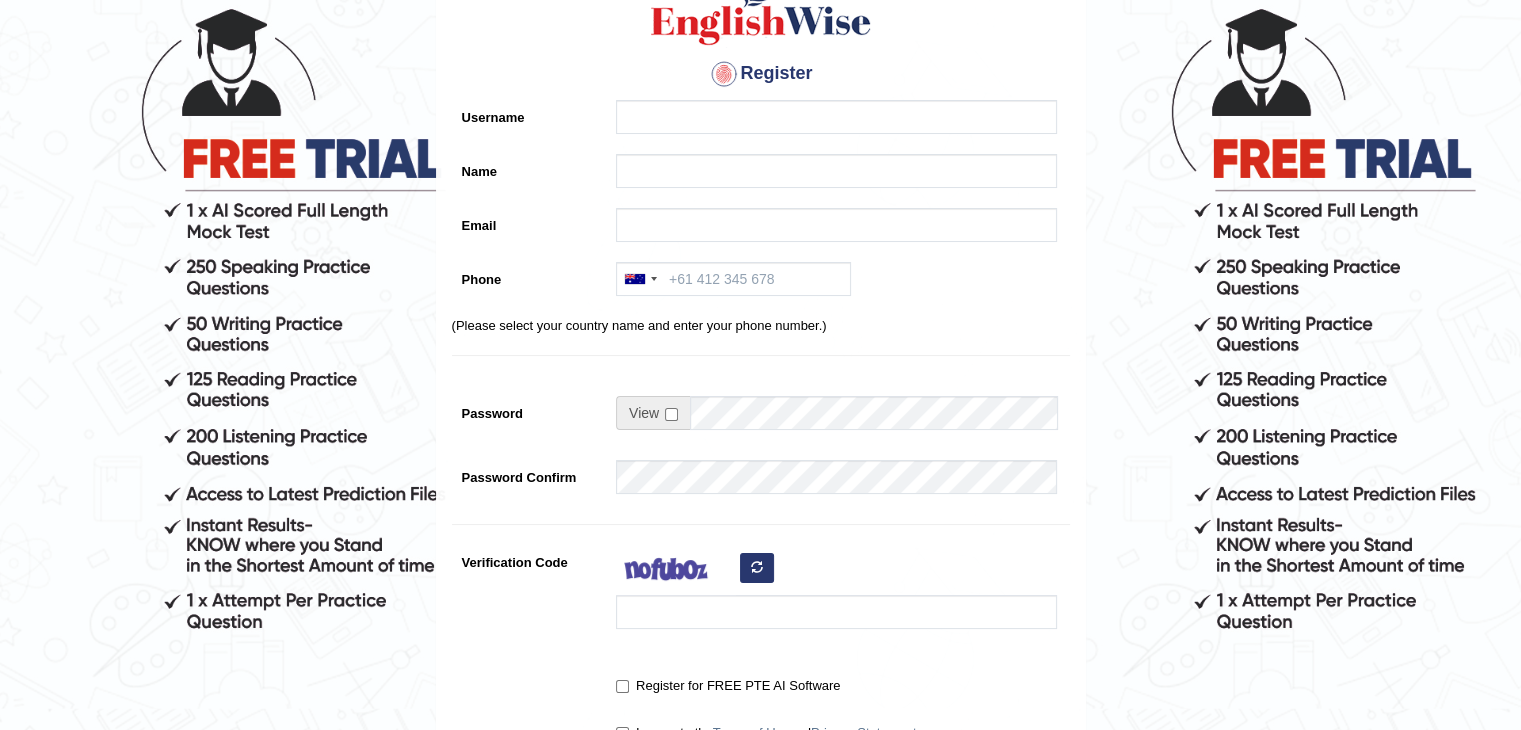scroll, scrollTop: 144, scrollLeft: 0, axis: vertical 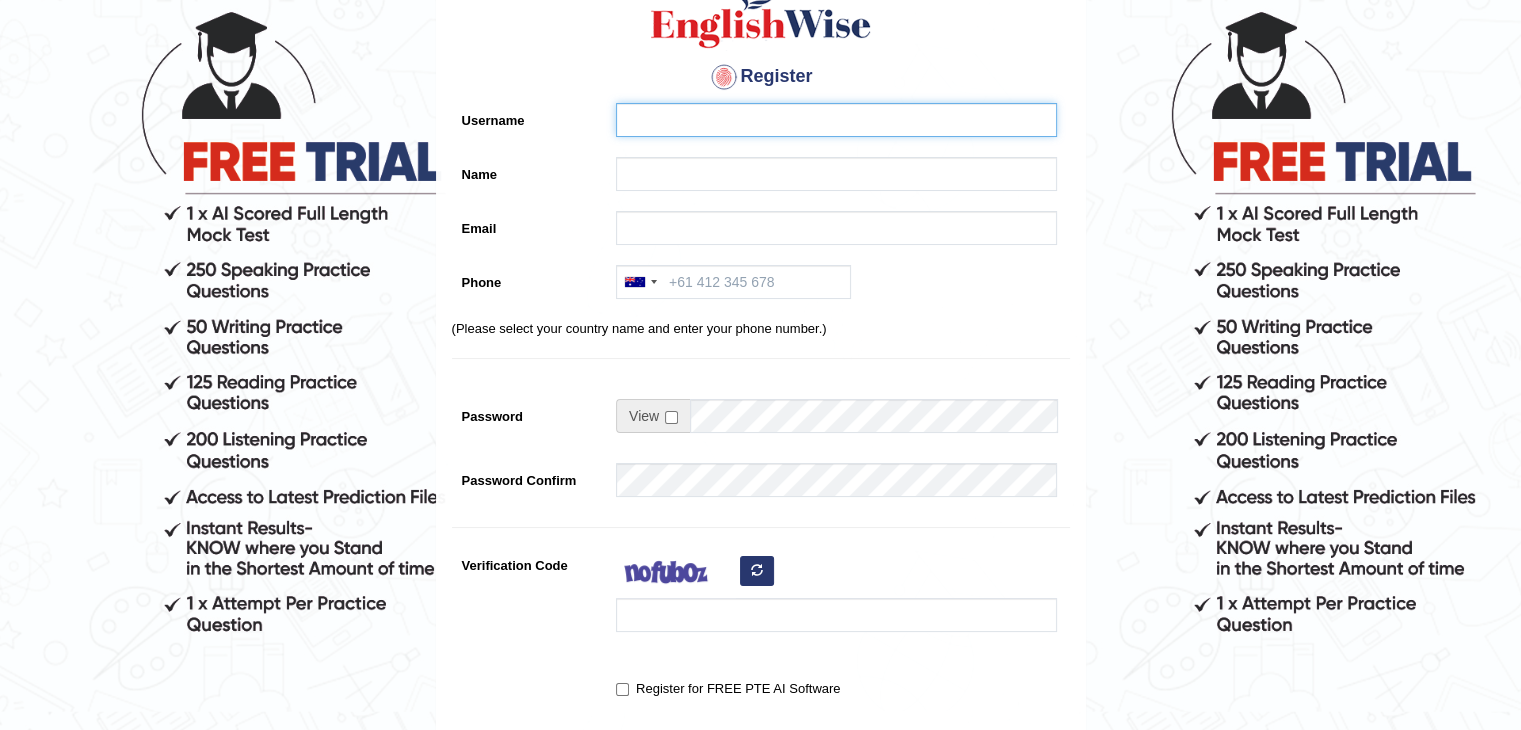click on "Username" at bounding box center (836, 120) 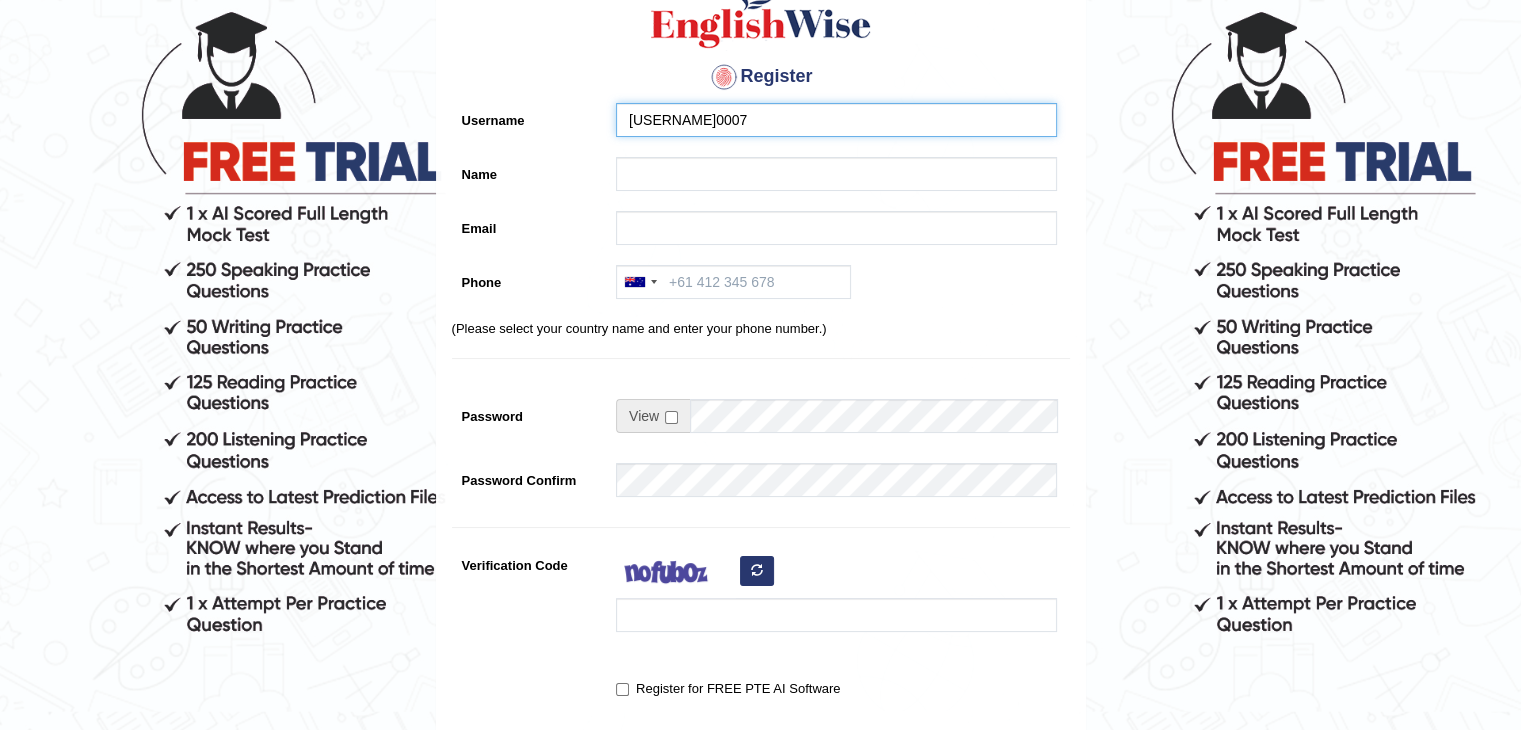 type on "kuljit0007" 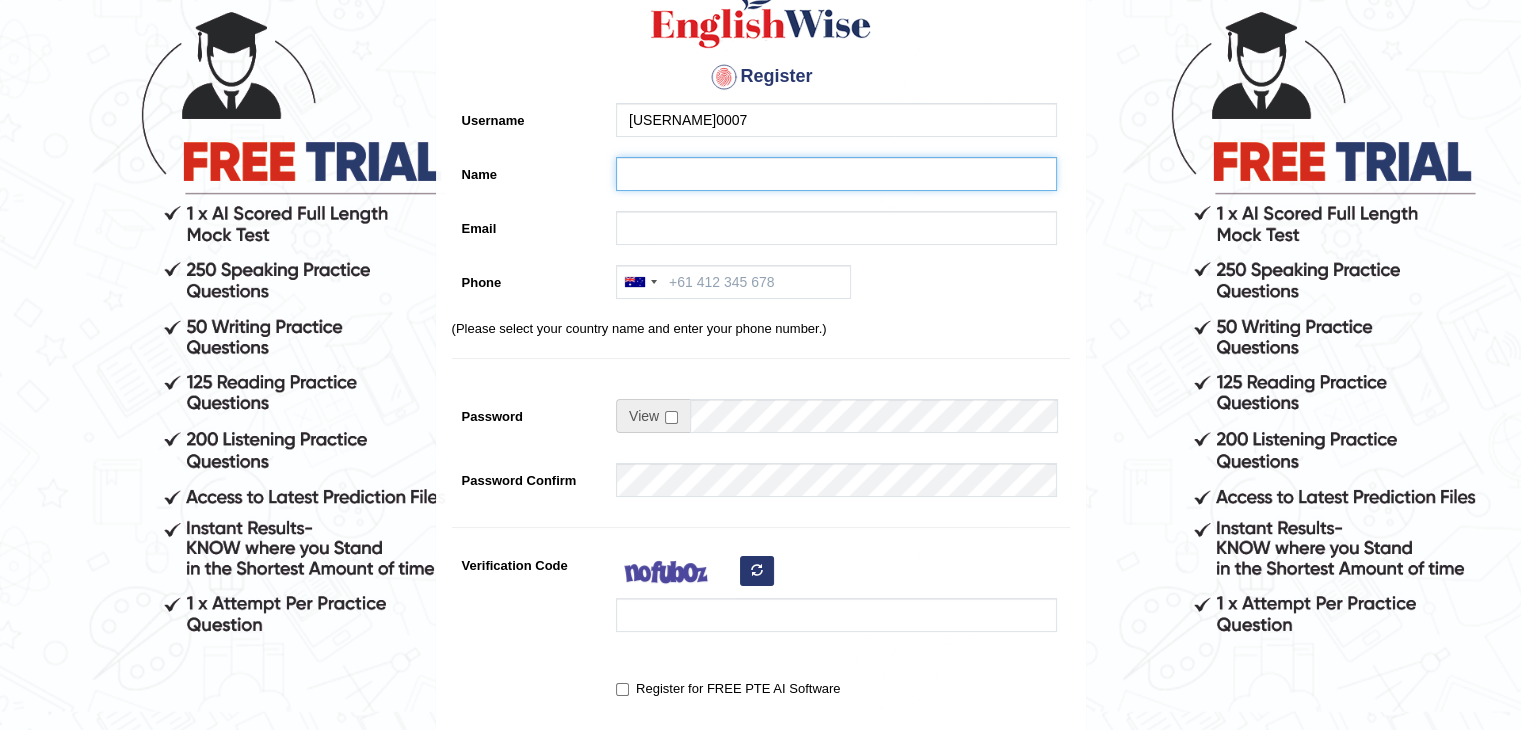 click on "Name" at bounding box center [836, 174] 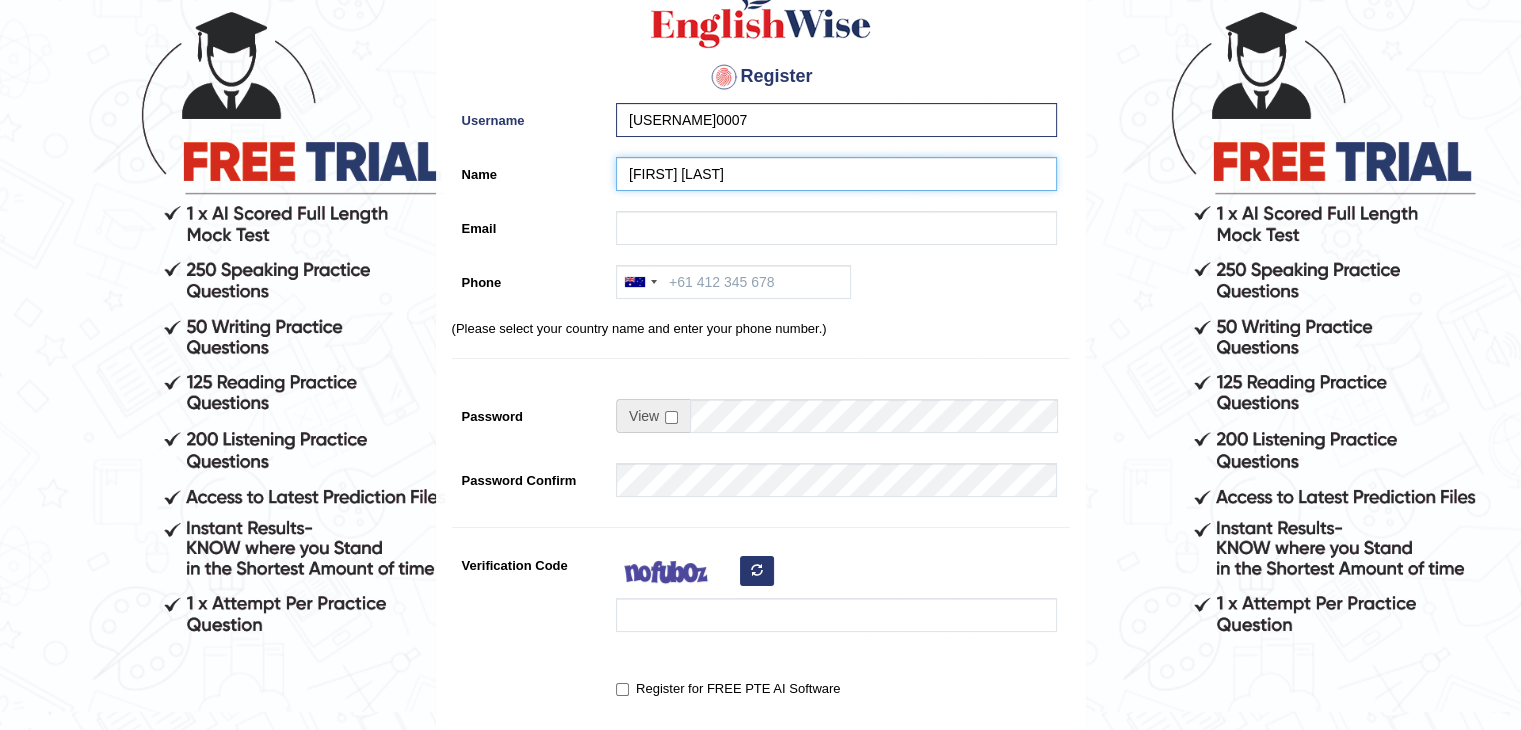 type on "[FIRST] [LAST]" 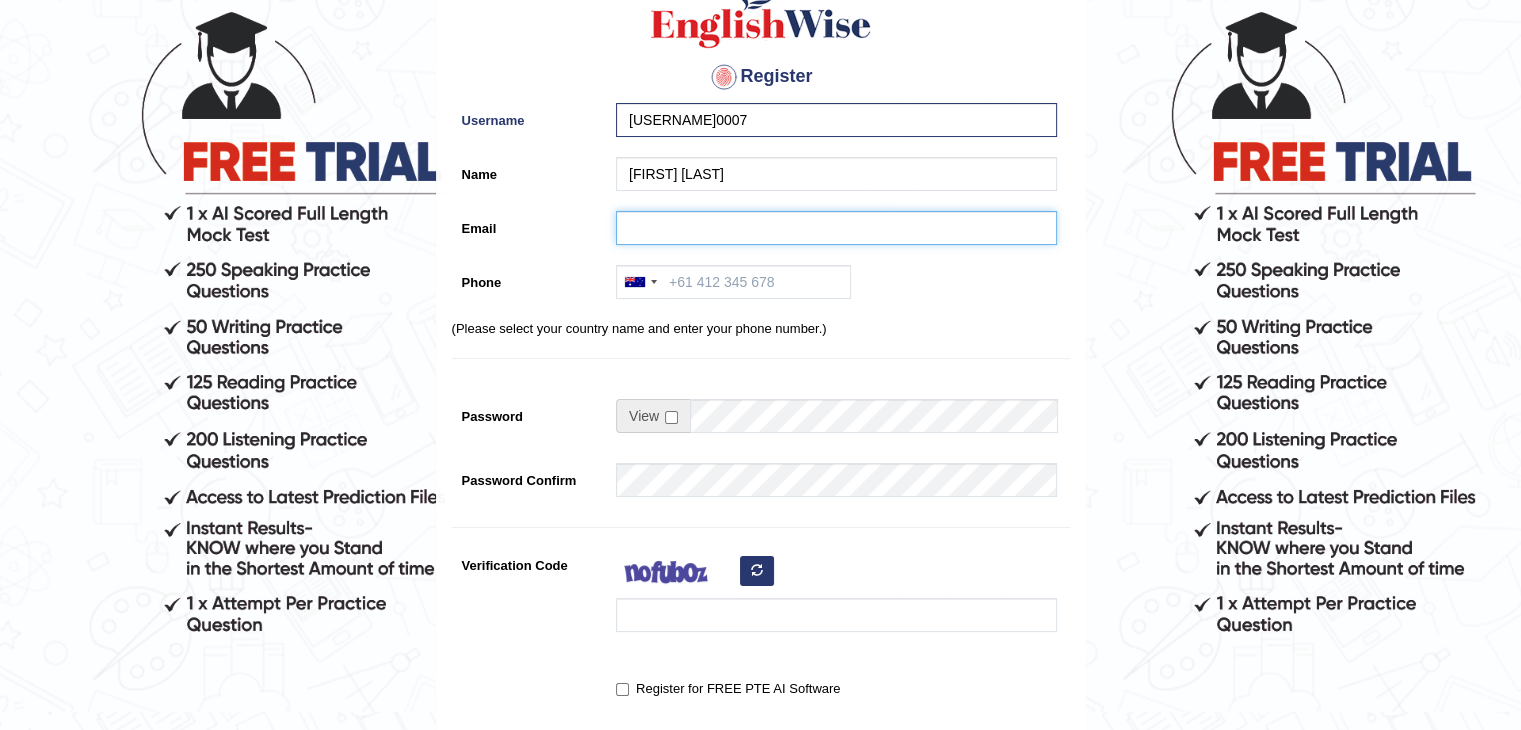 click on "Email" at bounding box center (836, 228) 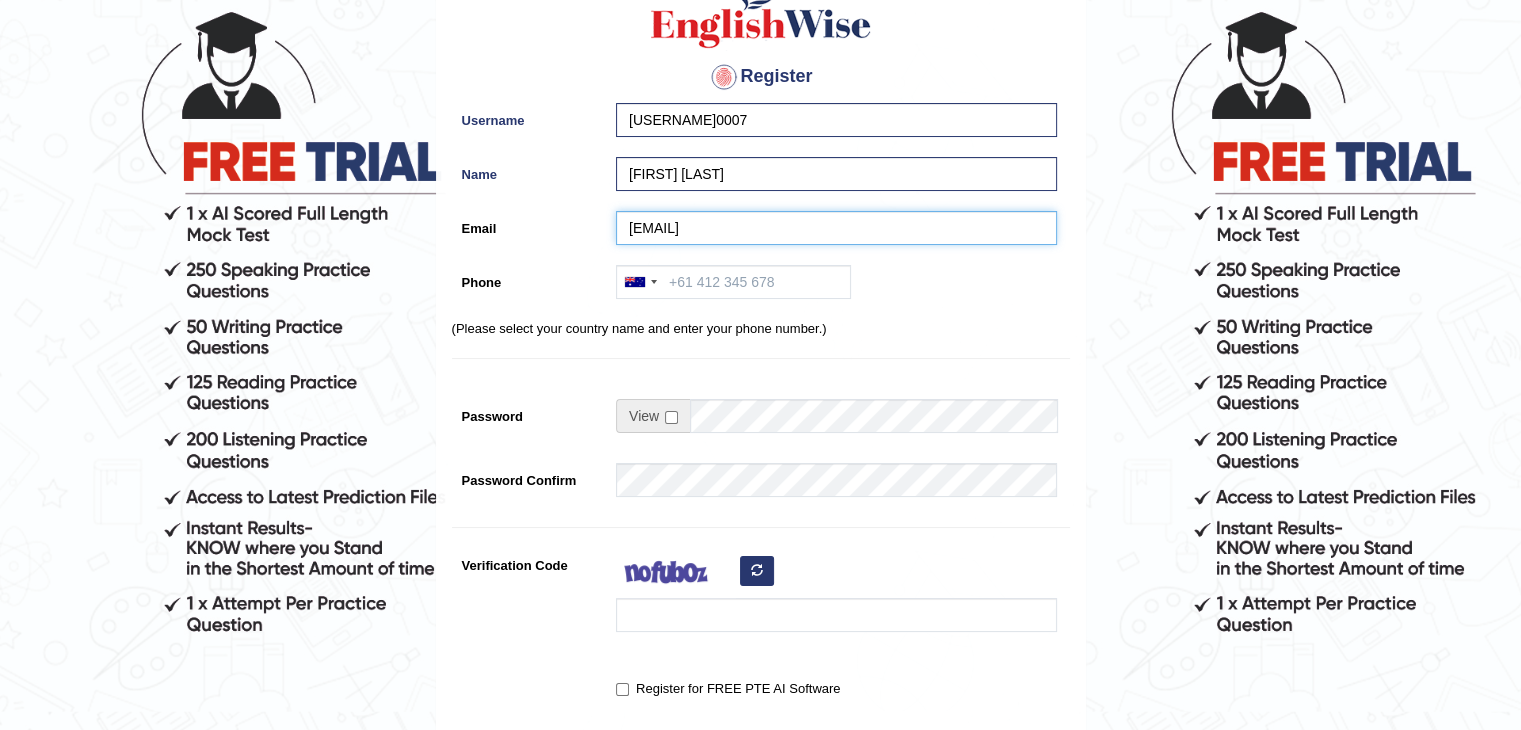 type on "kuljitkamboj0007@gmail.com" 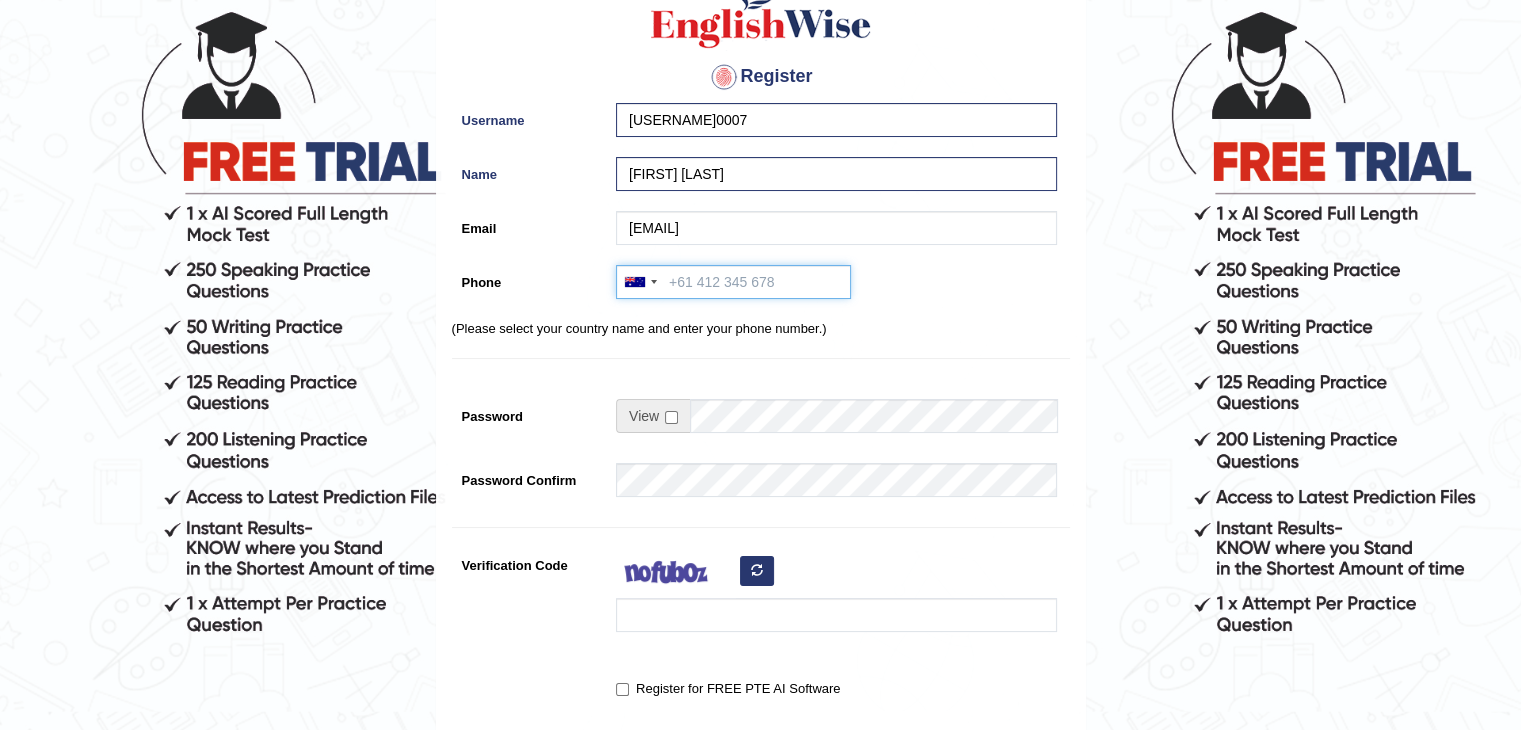click on "Phone" at bounding box center (733, 282) 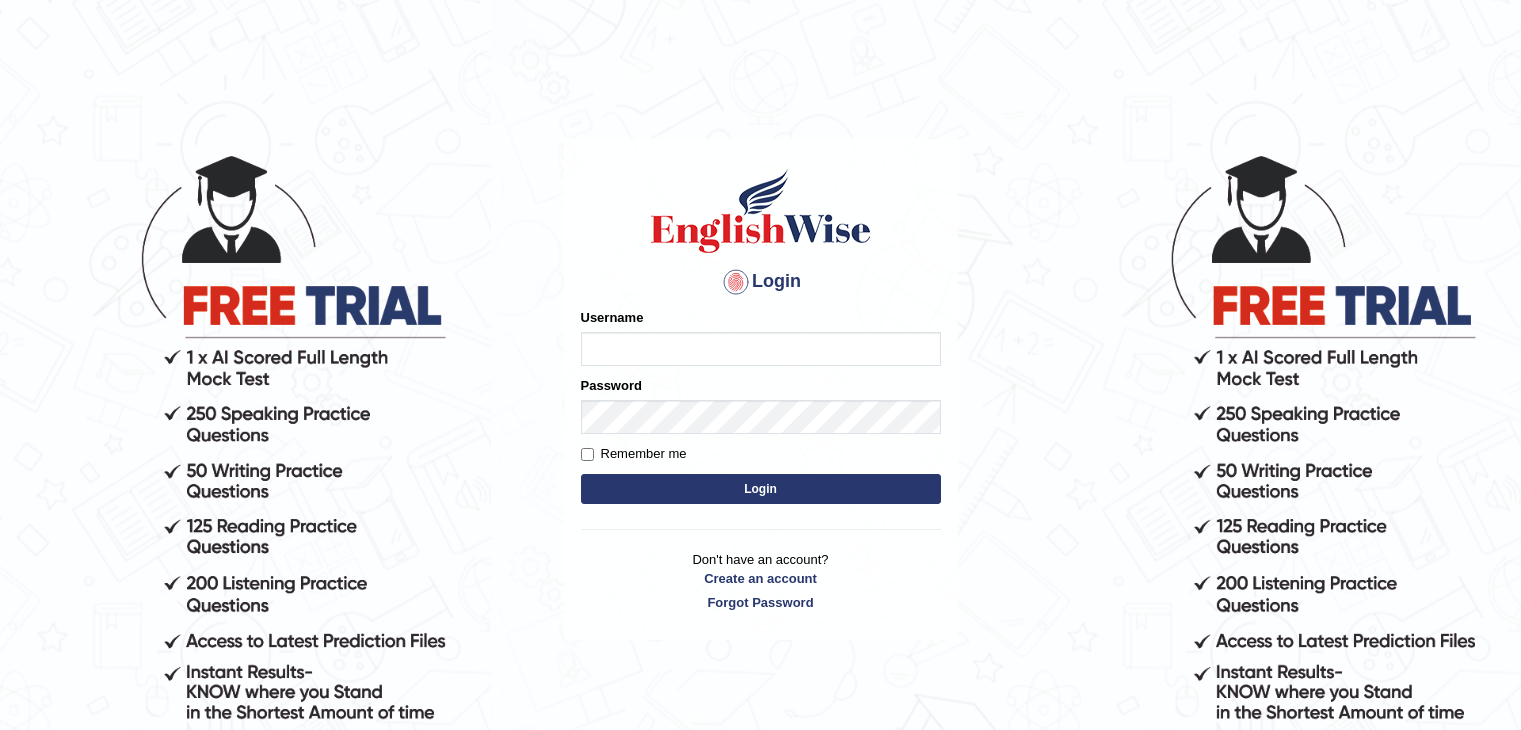 scroll, scrollTop: 0, scrollLeft: 0, axis: both 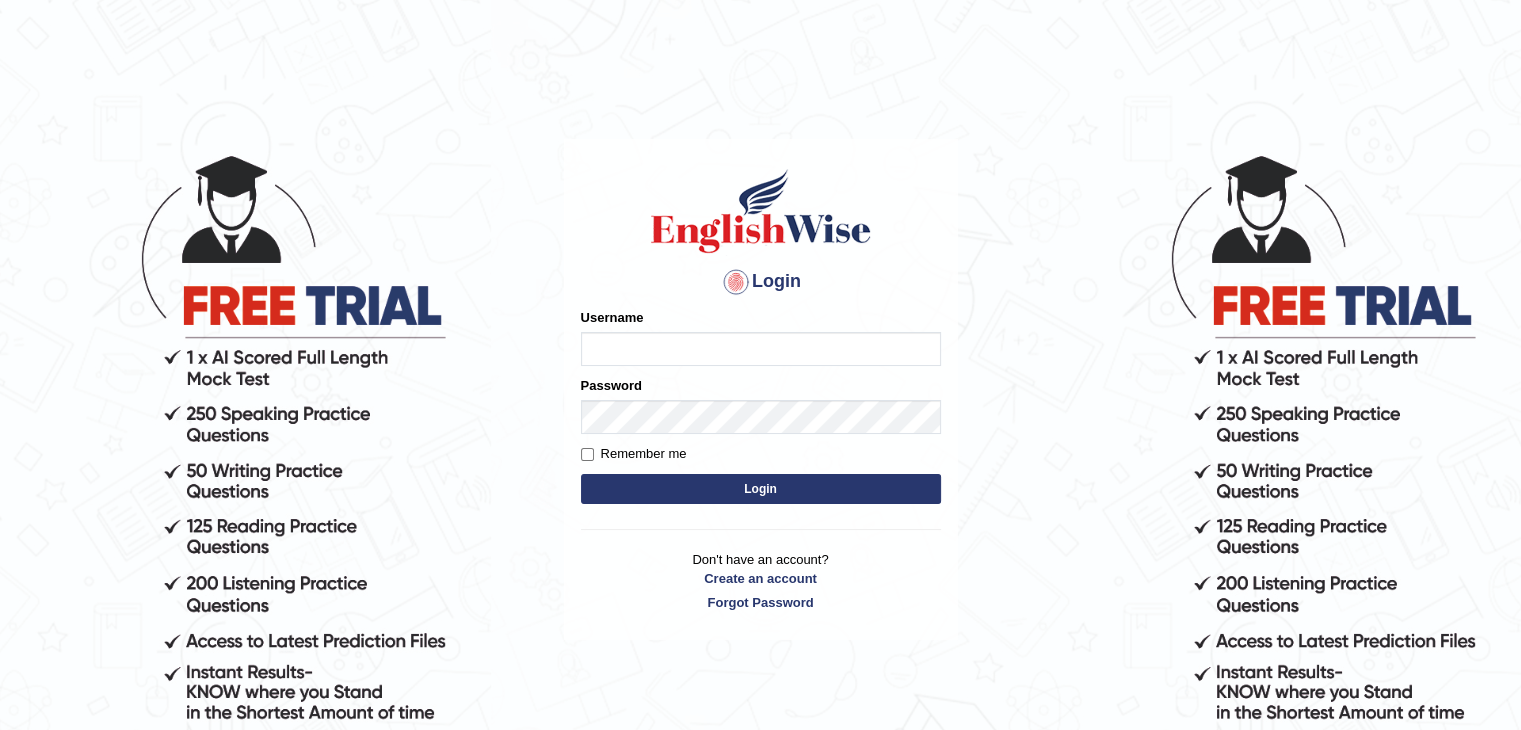 click on "Username" at bounding box center (761, 349) 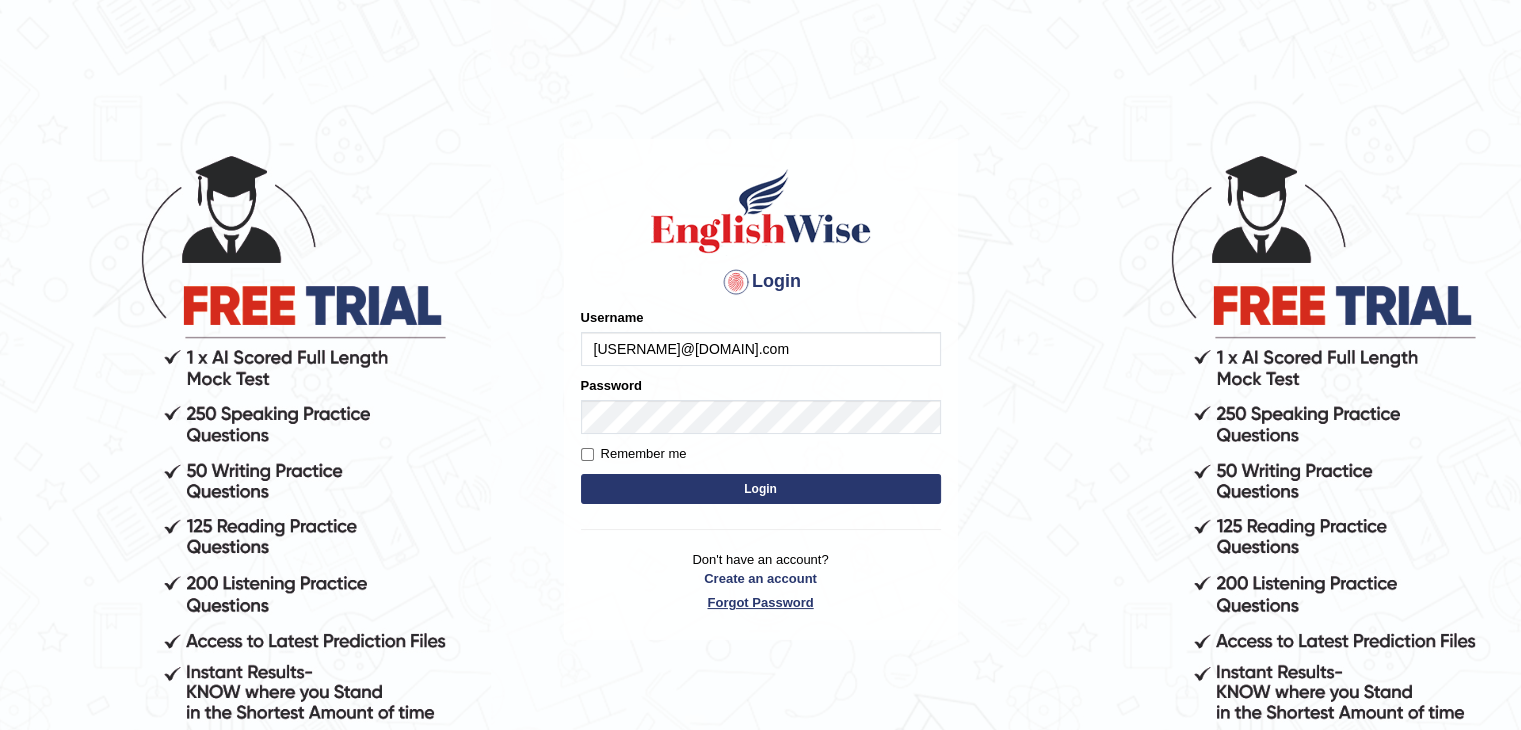 type on "kuljitkamboj0007@gmail.com" 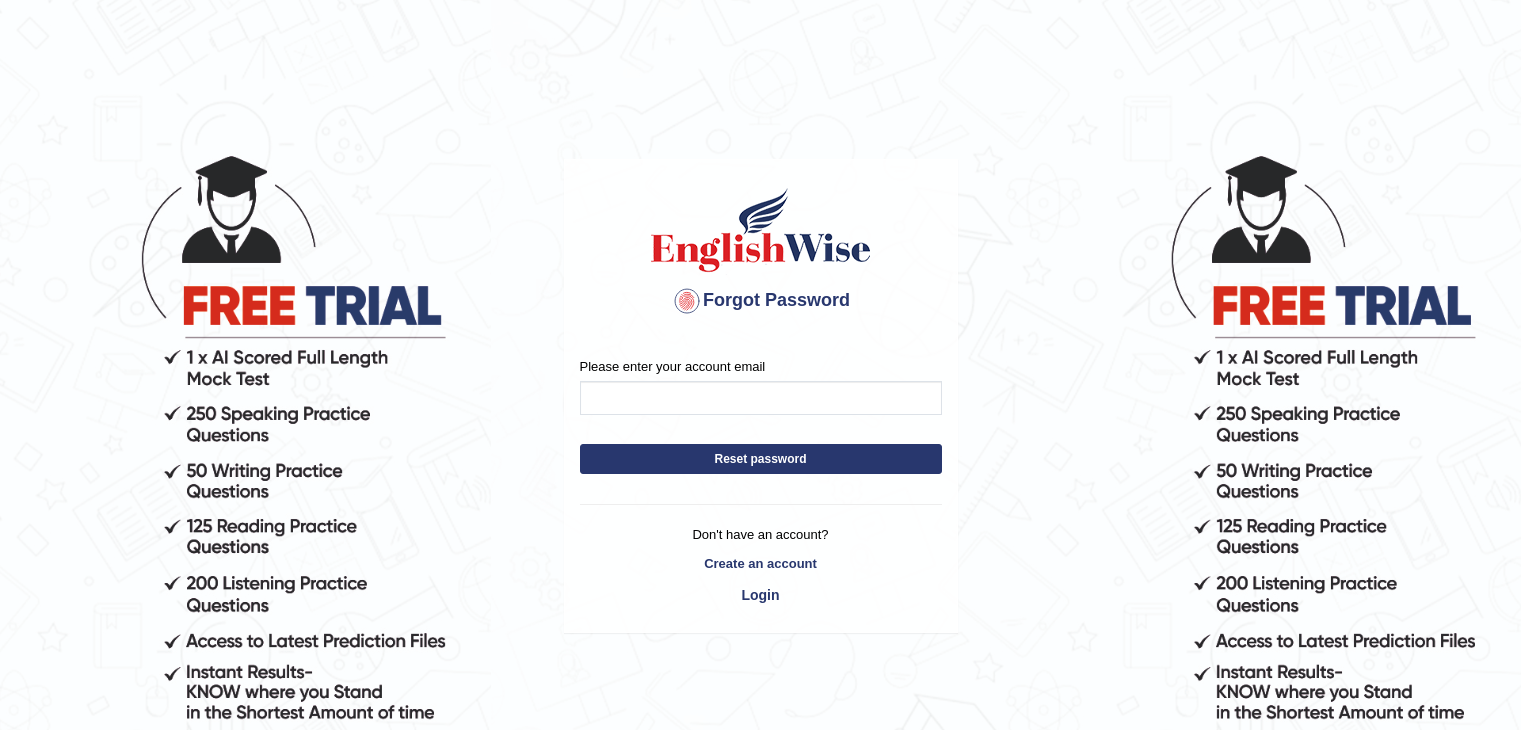 scroll, scrollTop: 0, scrollLeft: 0, axis: both 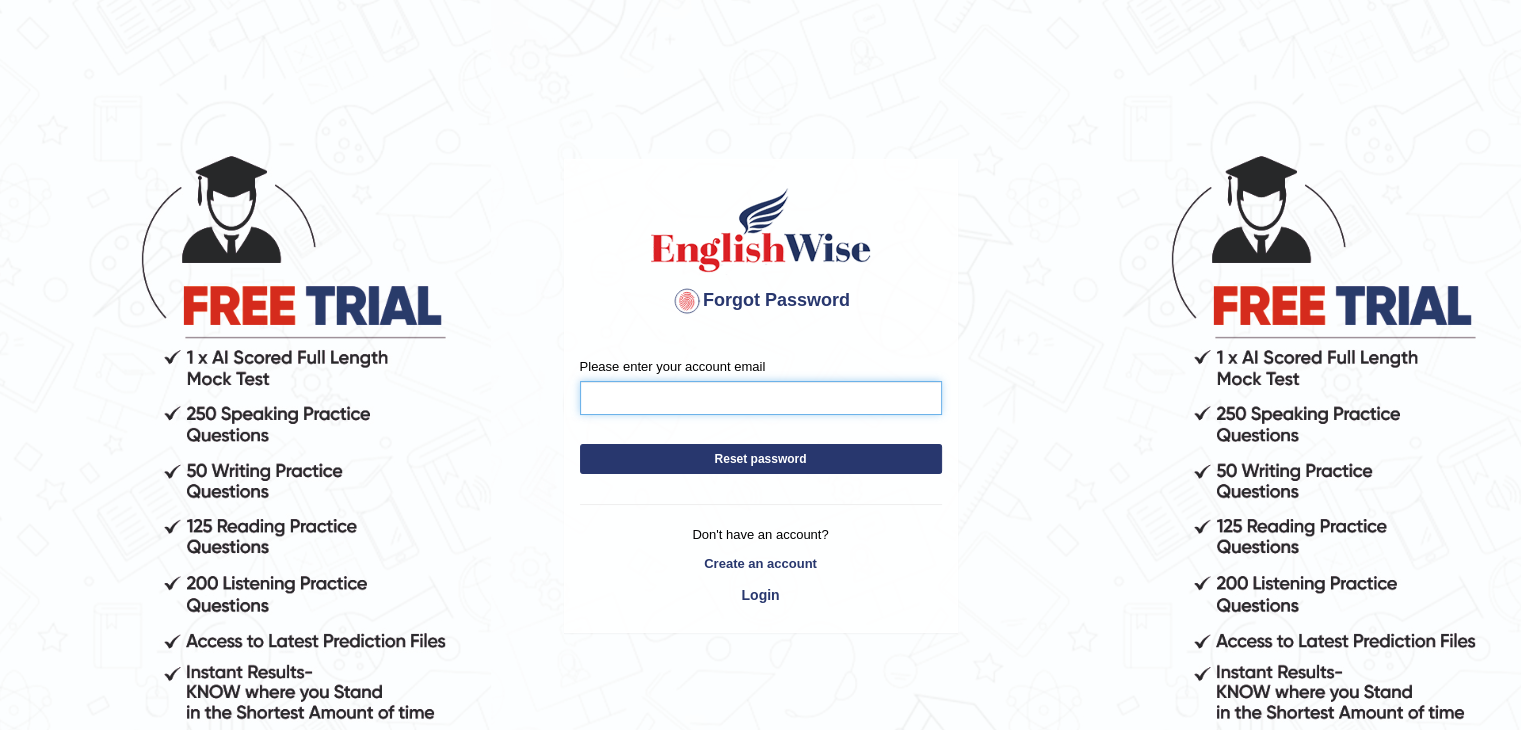 click on "Please enter your account email" at bounding box center [761, 398] 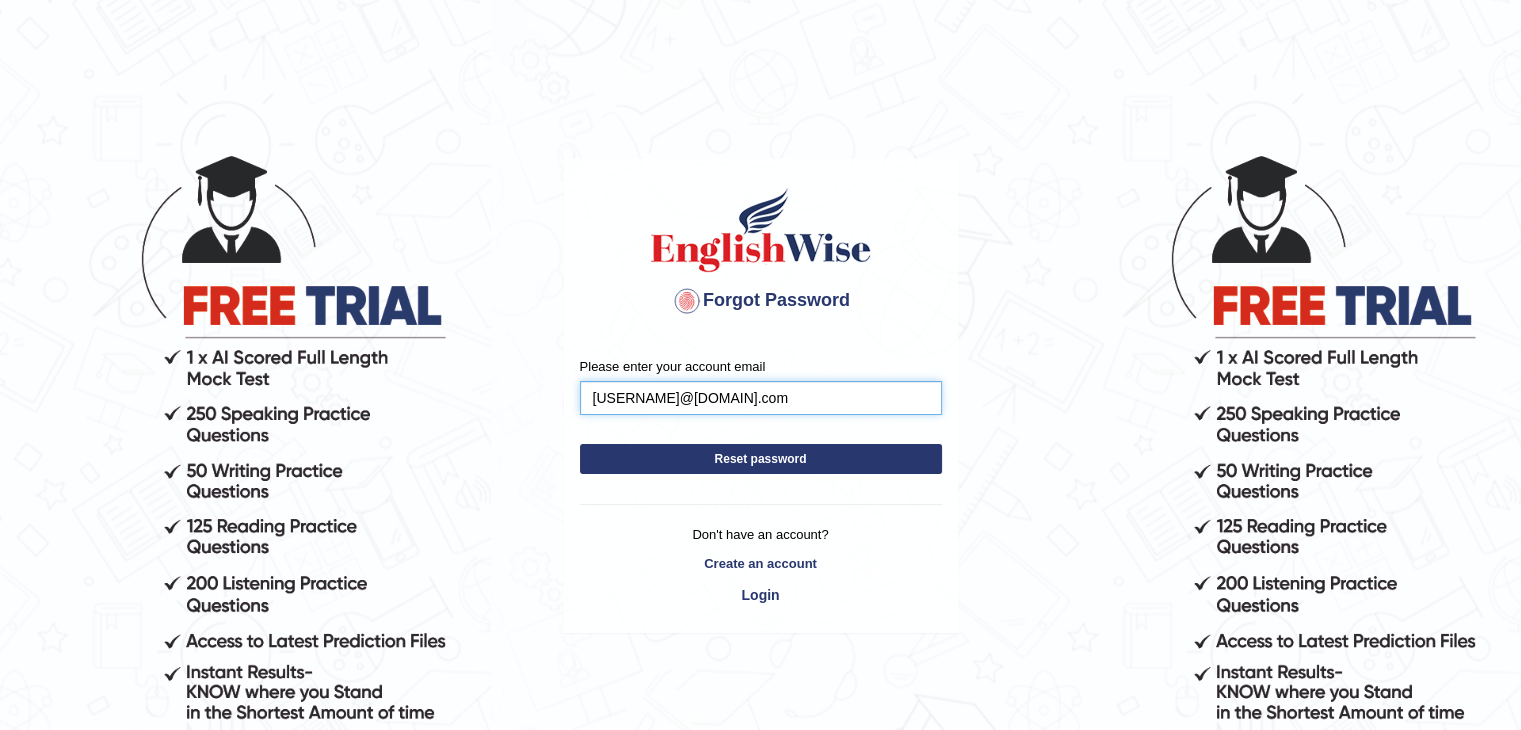 type on "[USERNAME]@[DOMAIN].com" 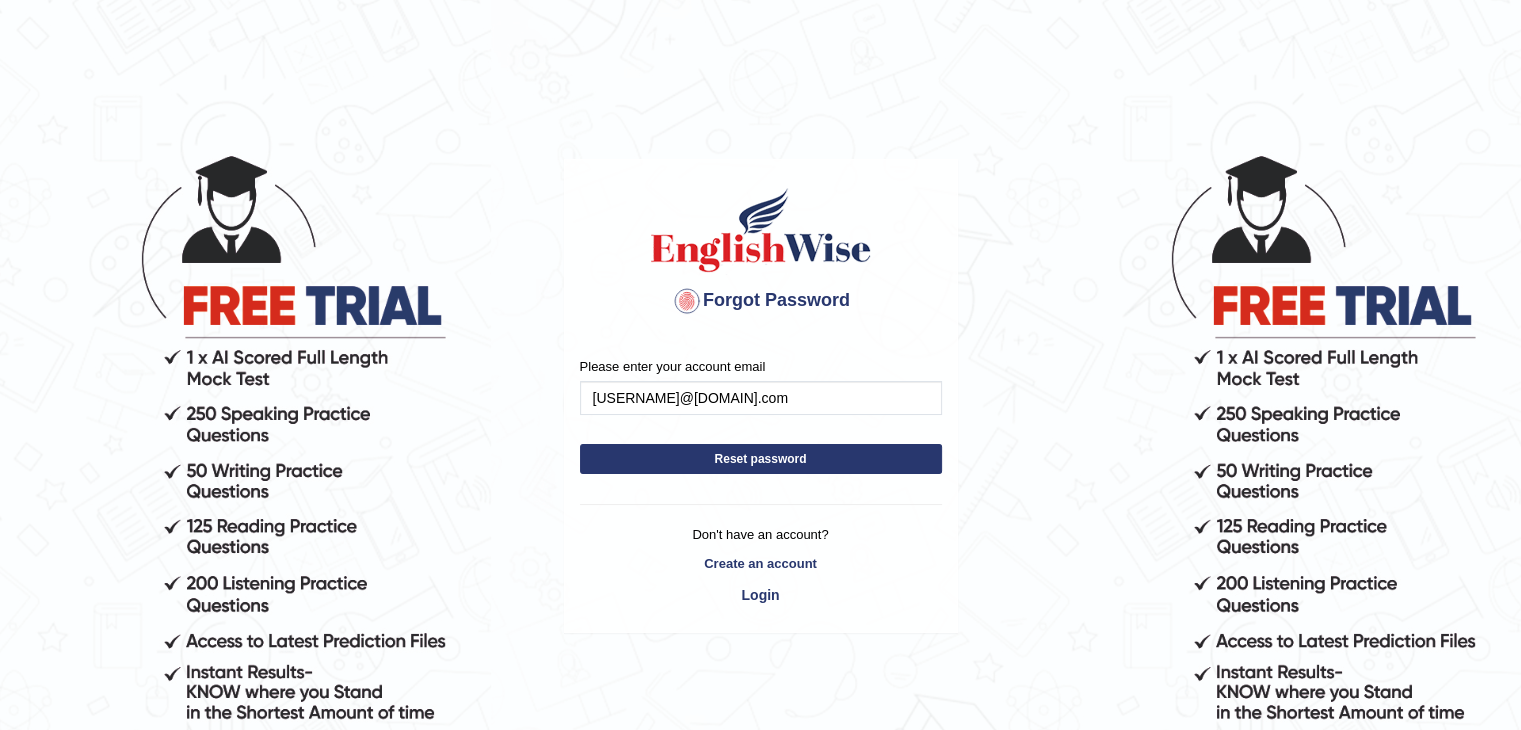 click on "Reset password" at bounding box center [761, 459] 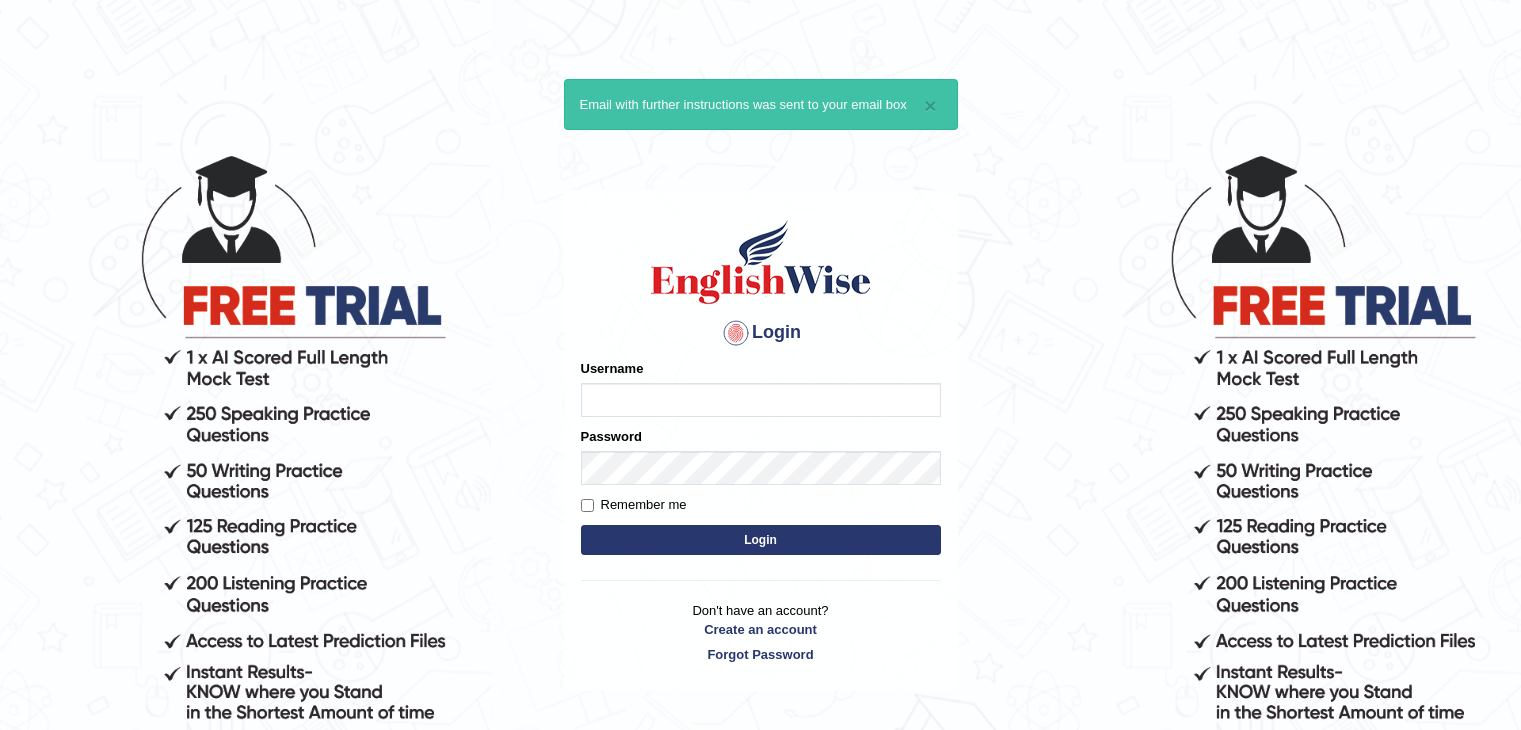 scroll, scrollTop: 0, scrollLeft: 0, axis: both 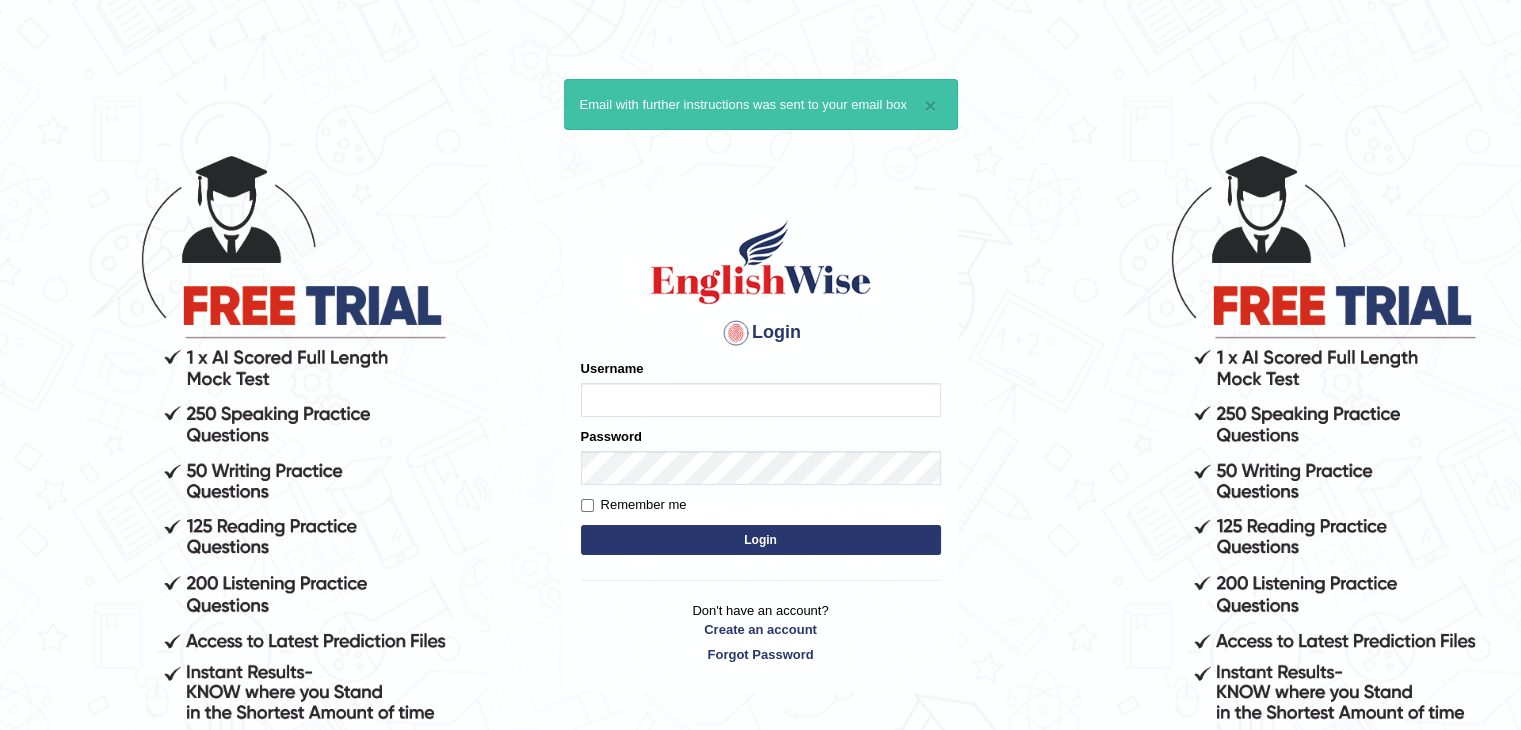 click on "Username" at bounding box center (761, 400) 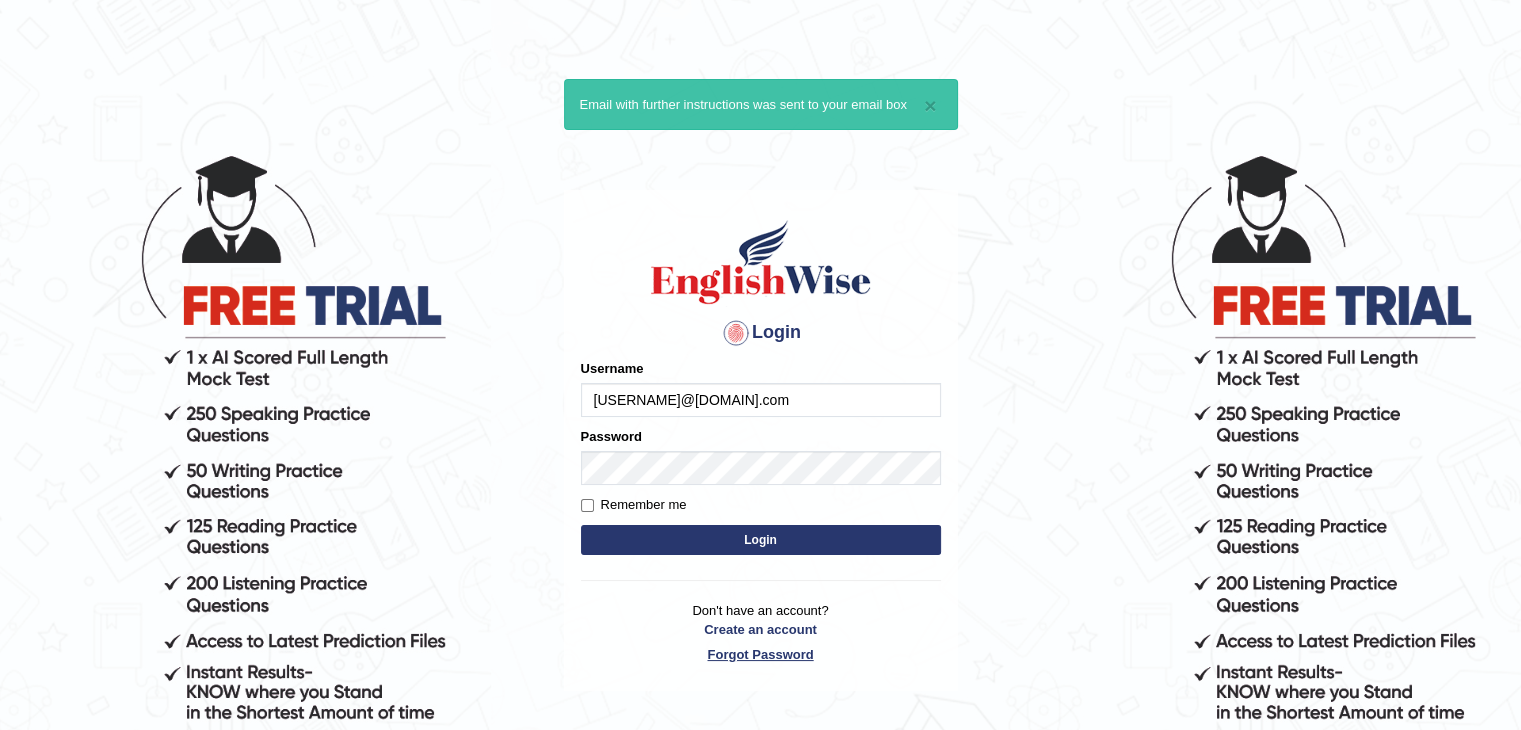 type on "[USERNAME]@[DOMAIN].com" 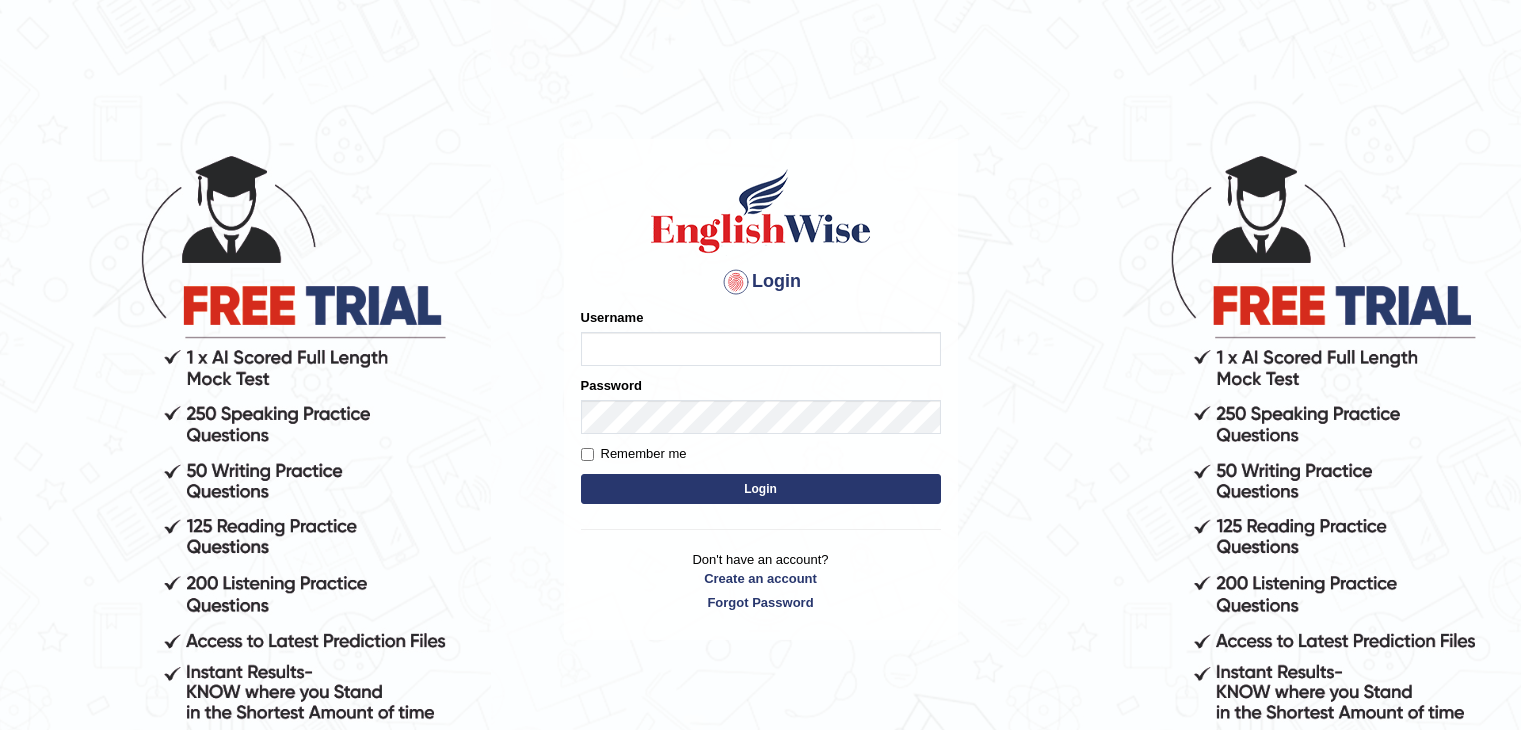 scroll, scrollTop: 0, scrollLeft: 0, axis: both 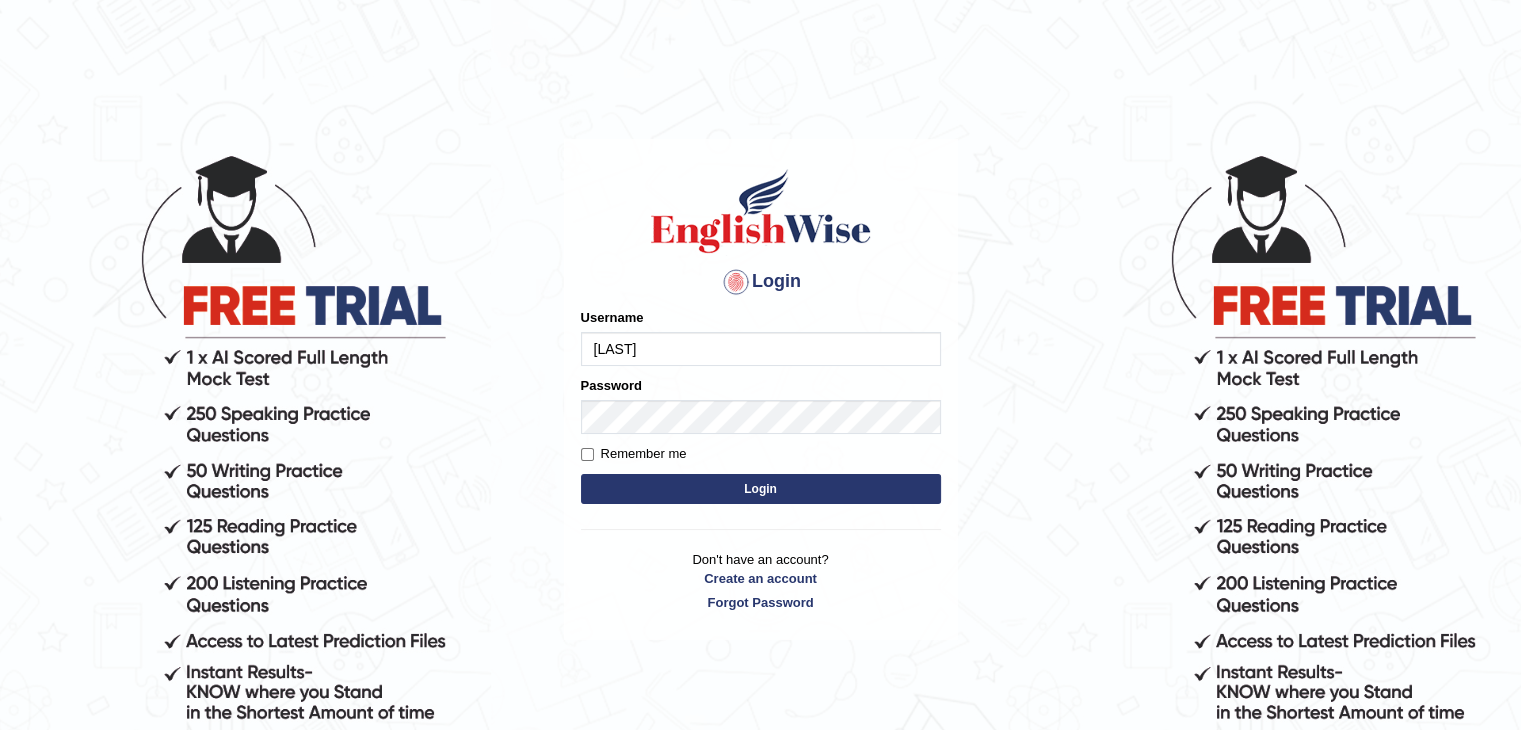type on "kuljitkaur" 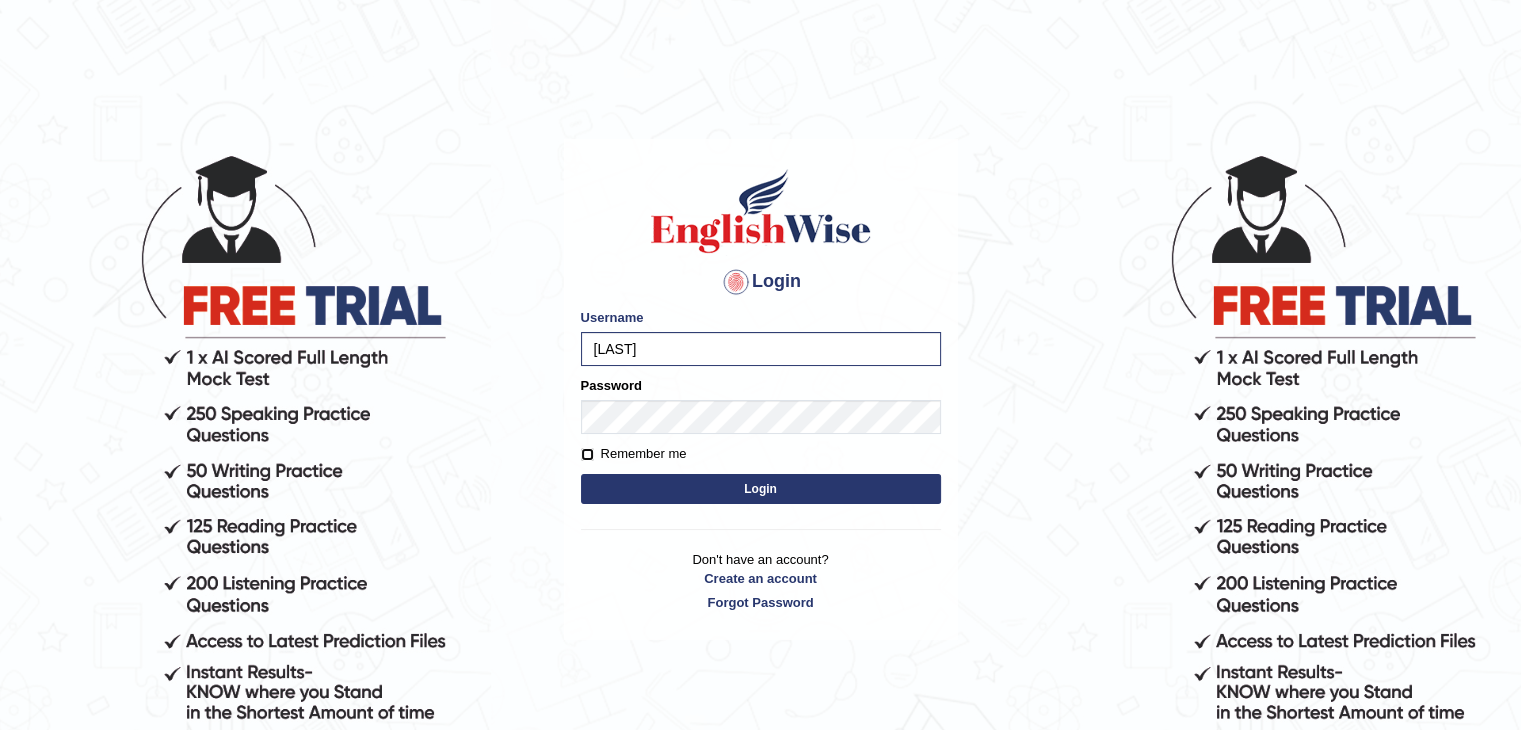 click on "Remember me" at bounding box center (587, 454) 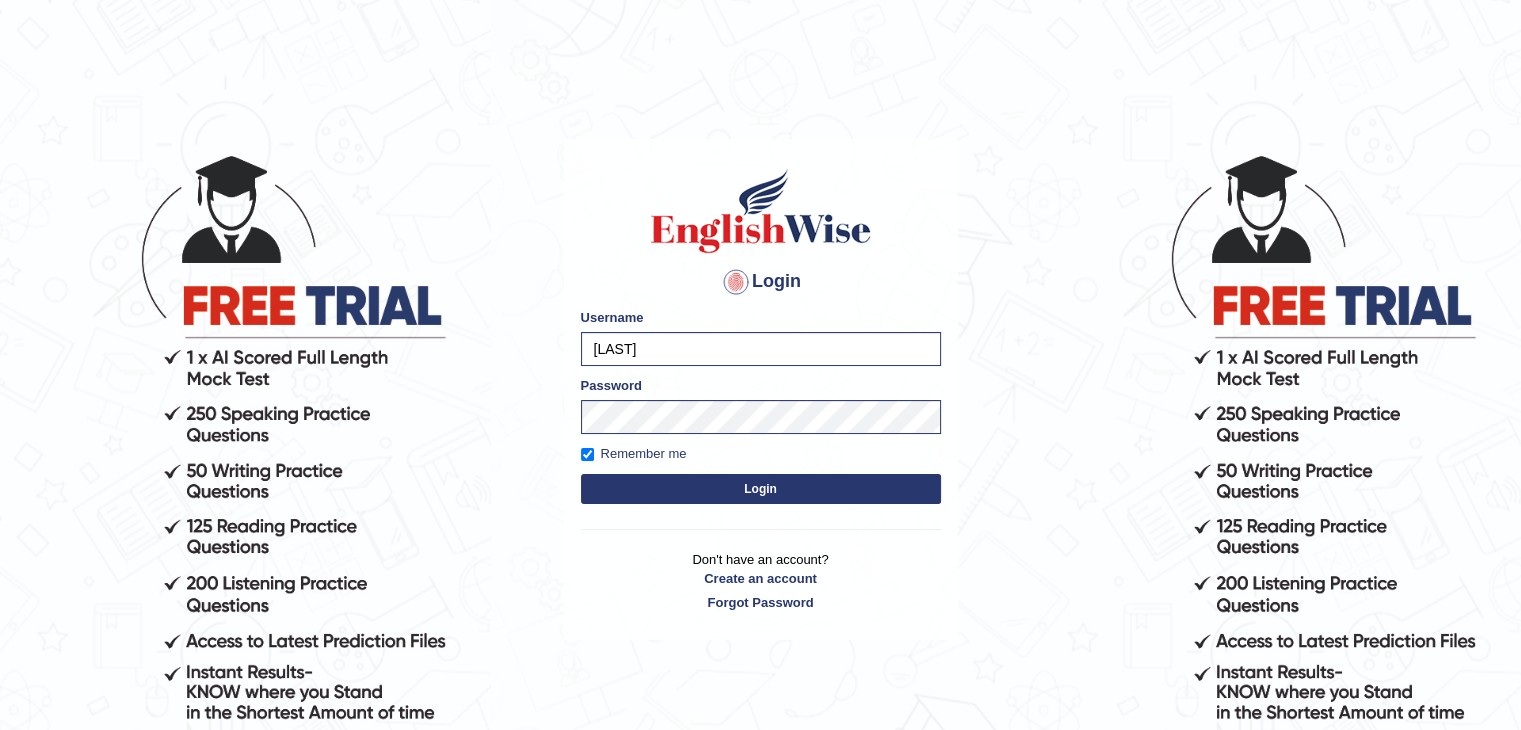 click on "Login" at bounding box center [761, 489] 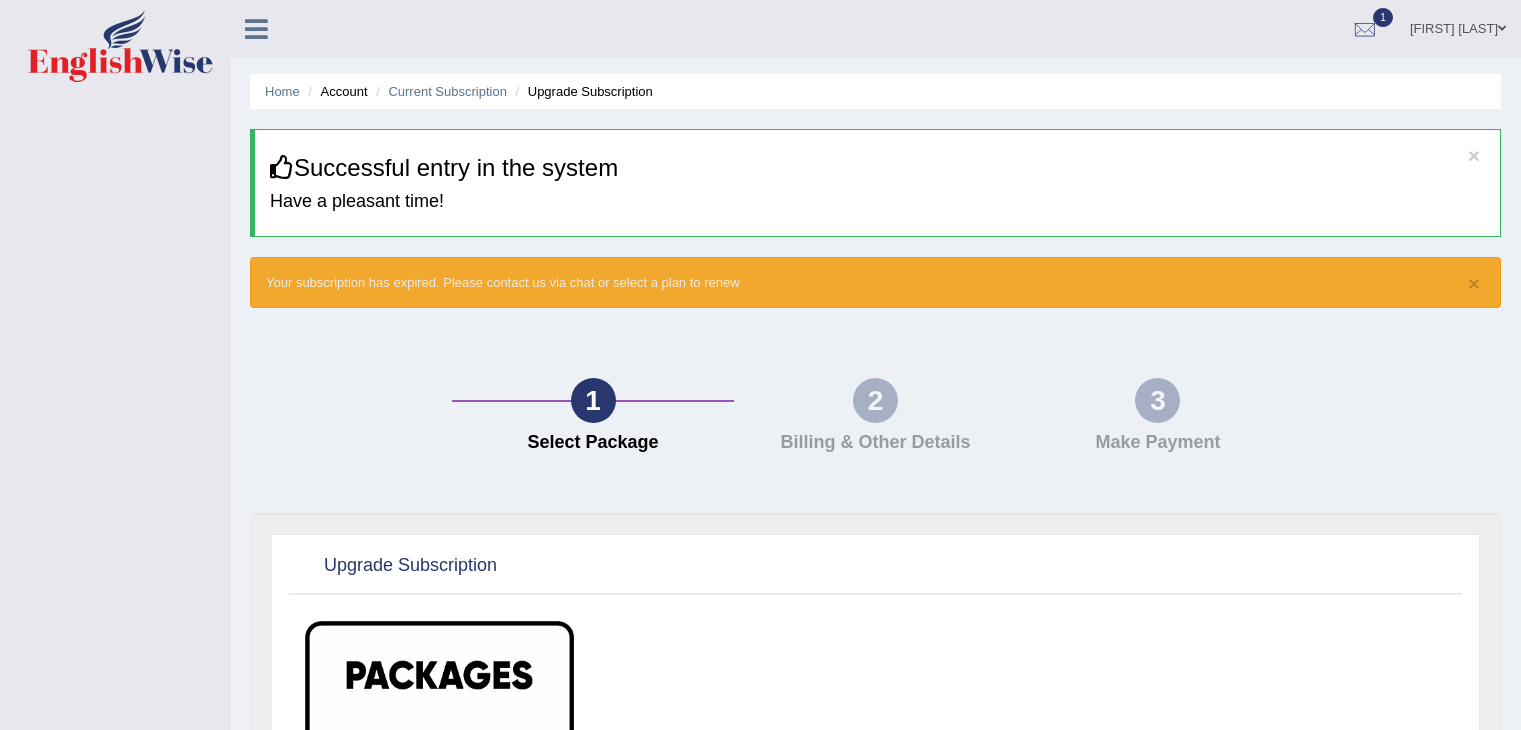scroll, scrollTop: 0, scrollLeft: 0, axis: both 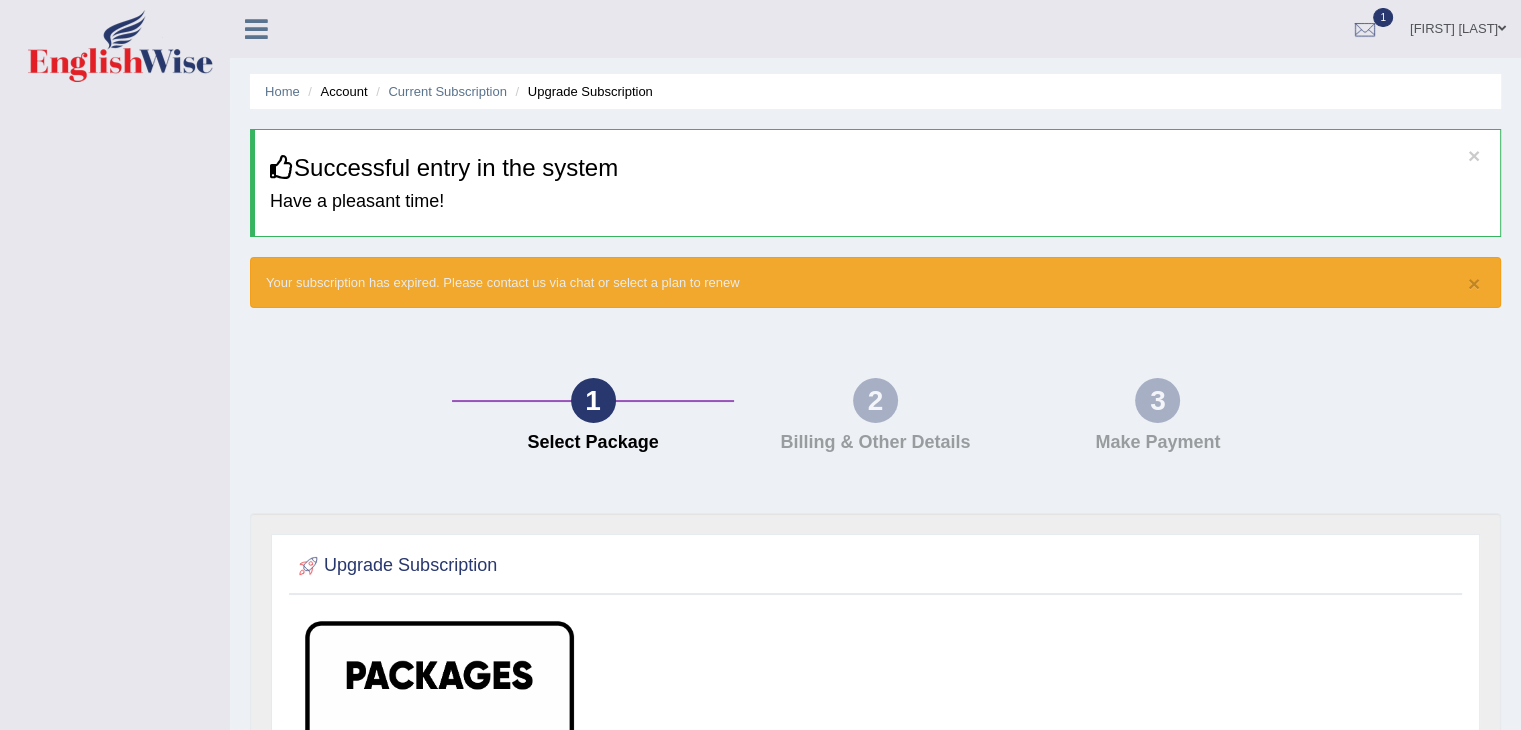 drag, startPoint x: 1528, startPoint y: 220, endPoint x: 1524, endPoint y: 197, distance: 23.345236 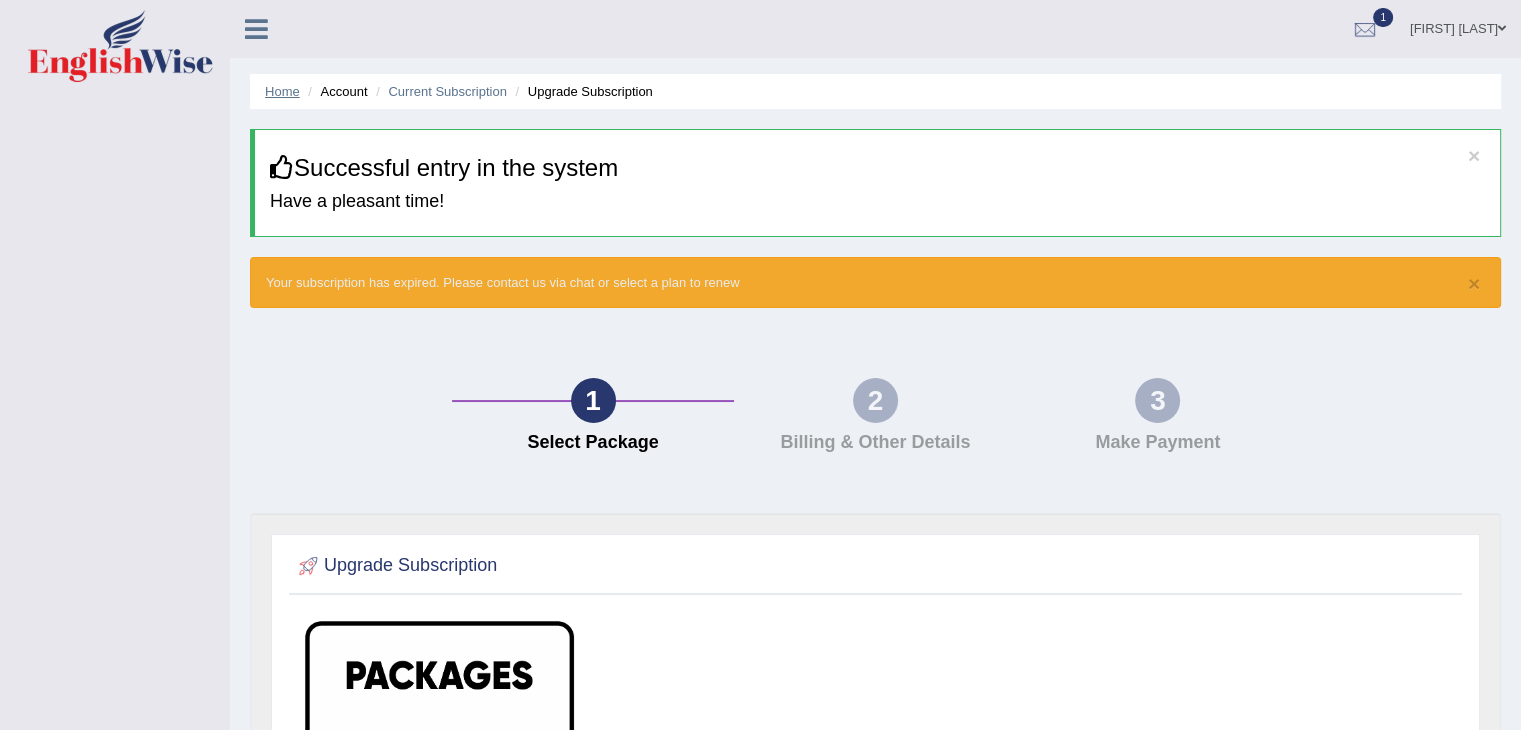 click on "Home" at bounding box center [282, 91] 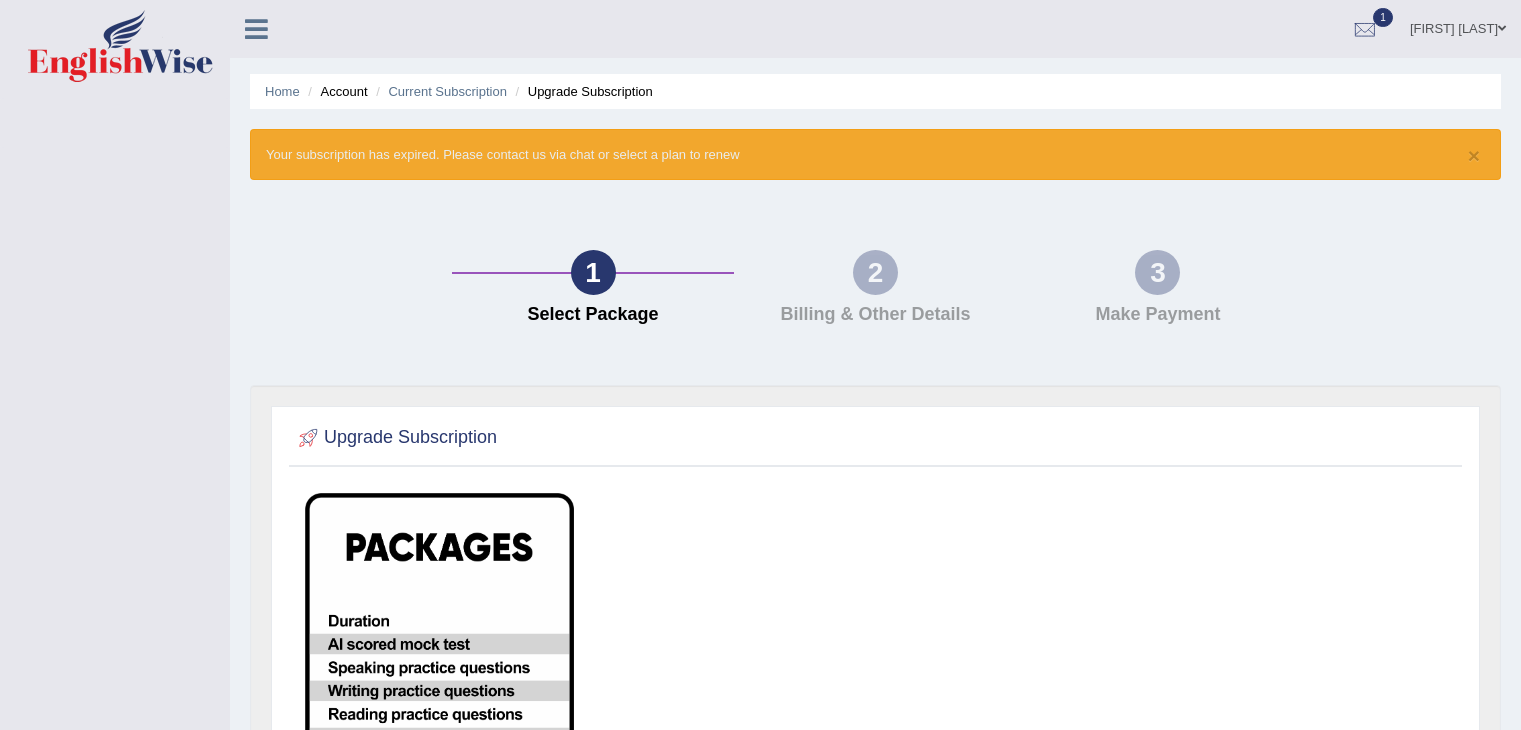 scroll, scrollTop: 0, scrollLeft: 0, axis: both 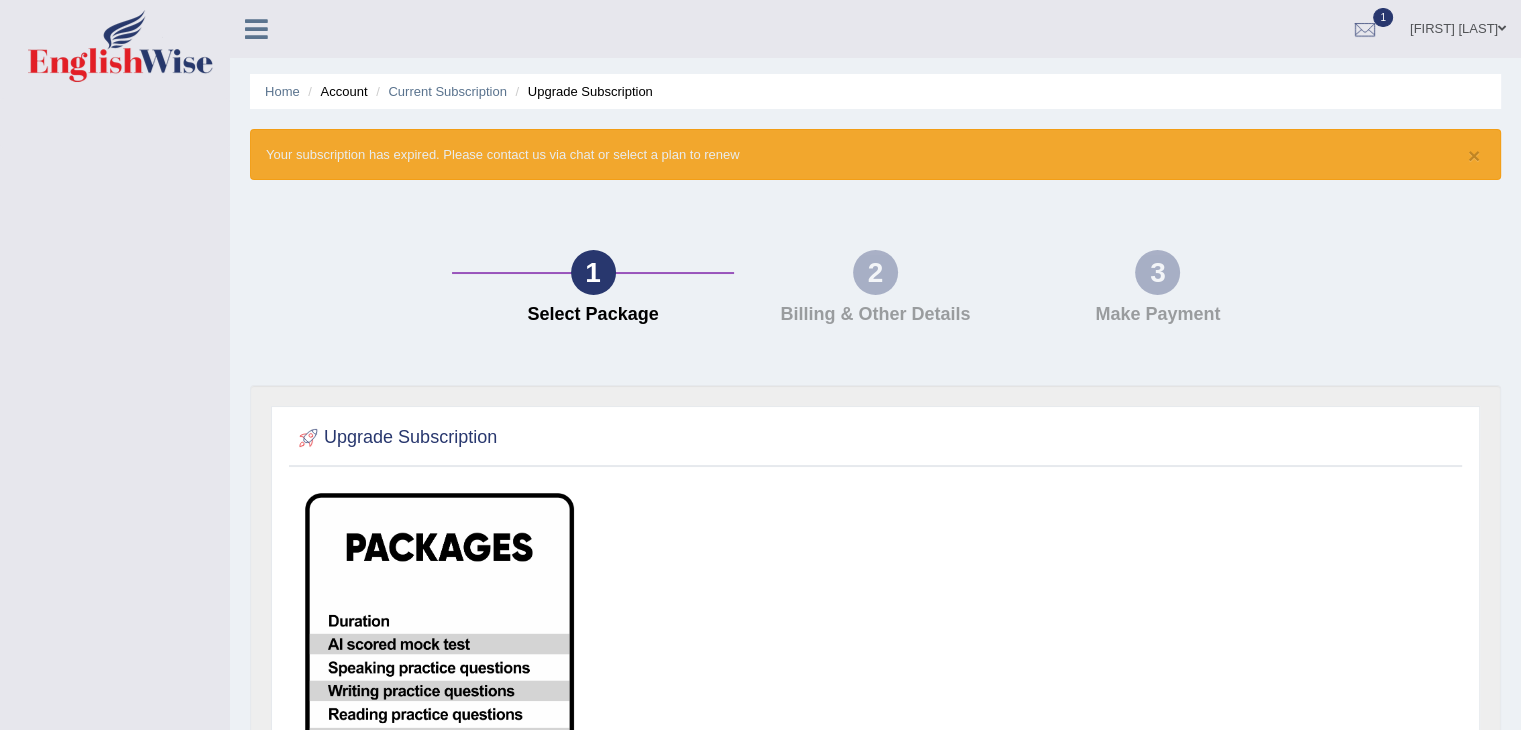 click on "1
Select Package
2
Billing & Other Details
3
Make Payment" at bounding box center [875, 292] 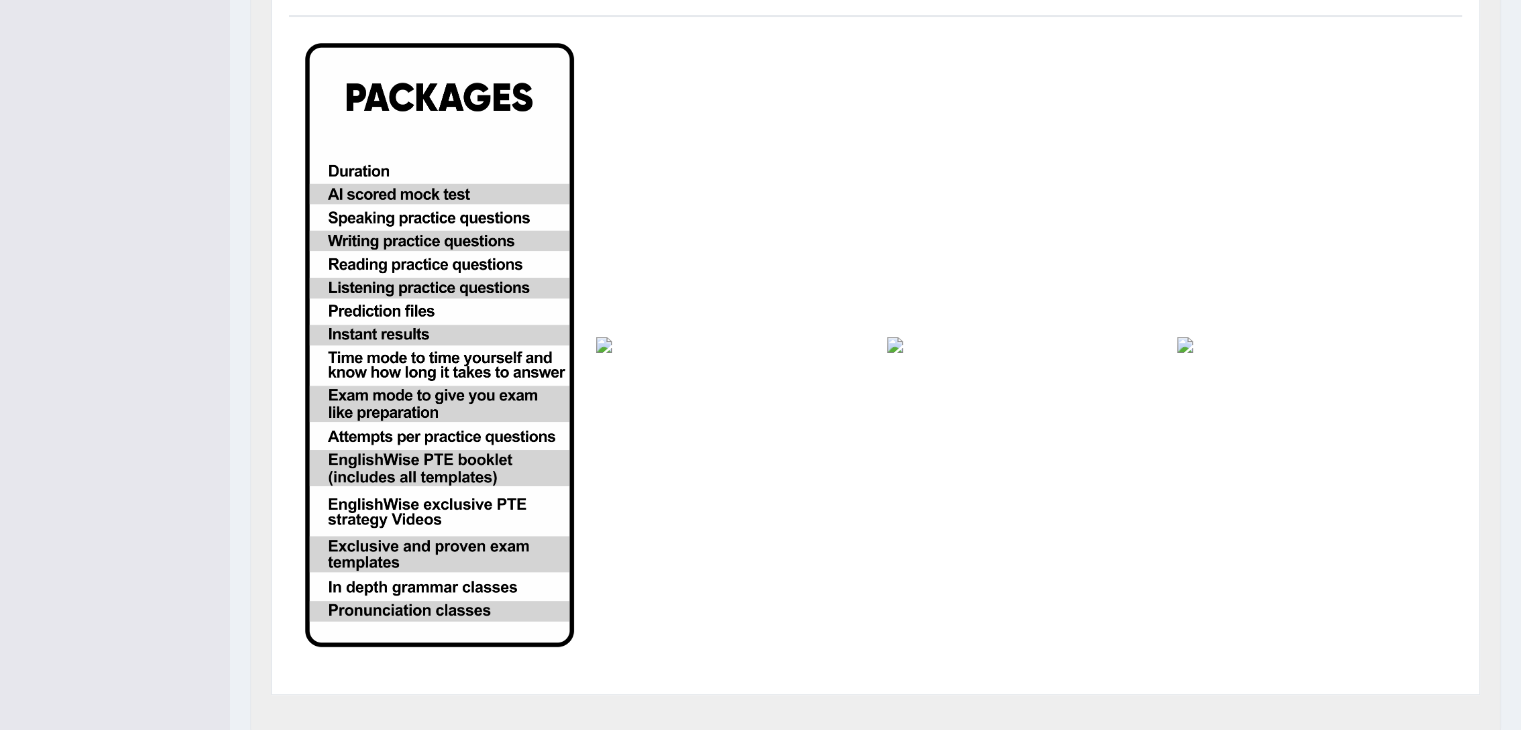 scroll, scrollTop: 452, scrollLeft: 0, axis: vertical 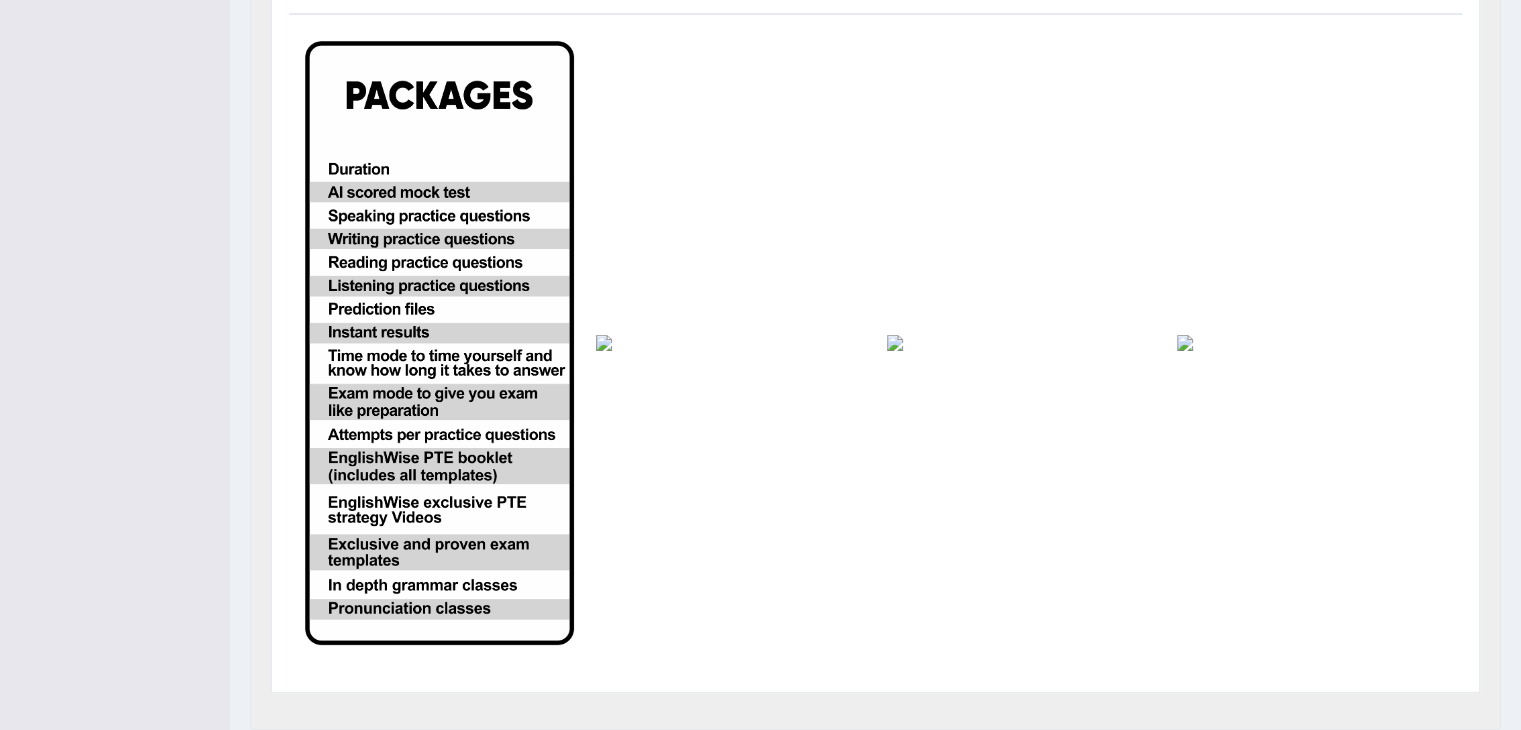 click at bounding box center [439, 343] 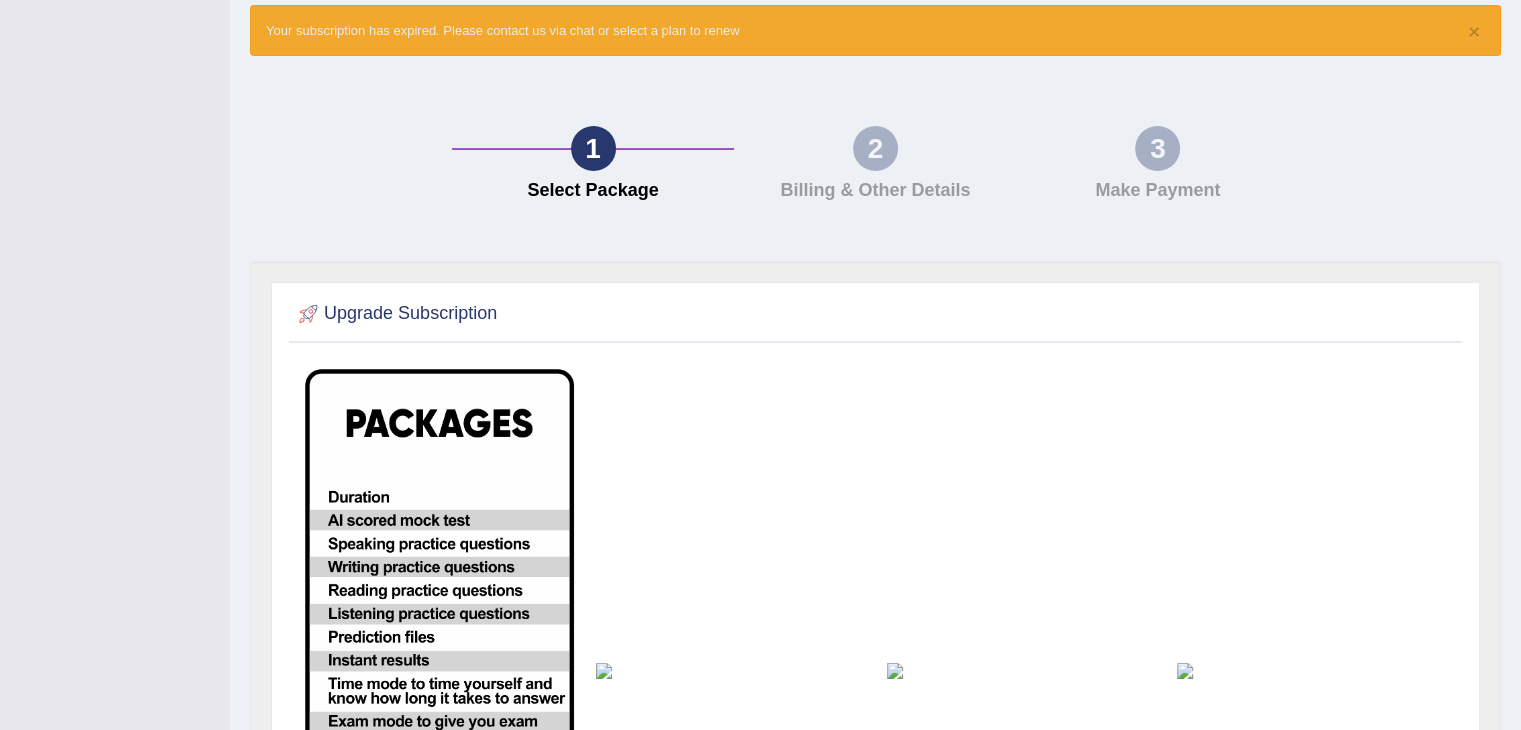 scroll, scrollTop: 92, scrollLeft: 0, axis: vertical 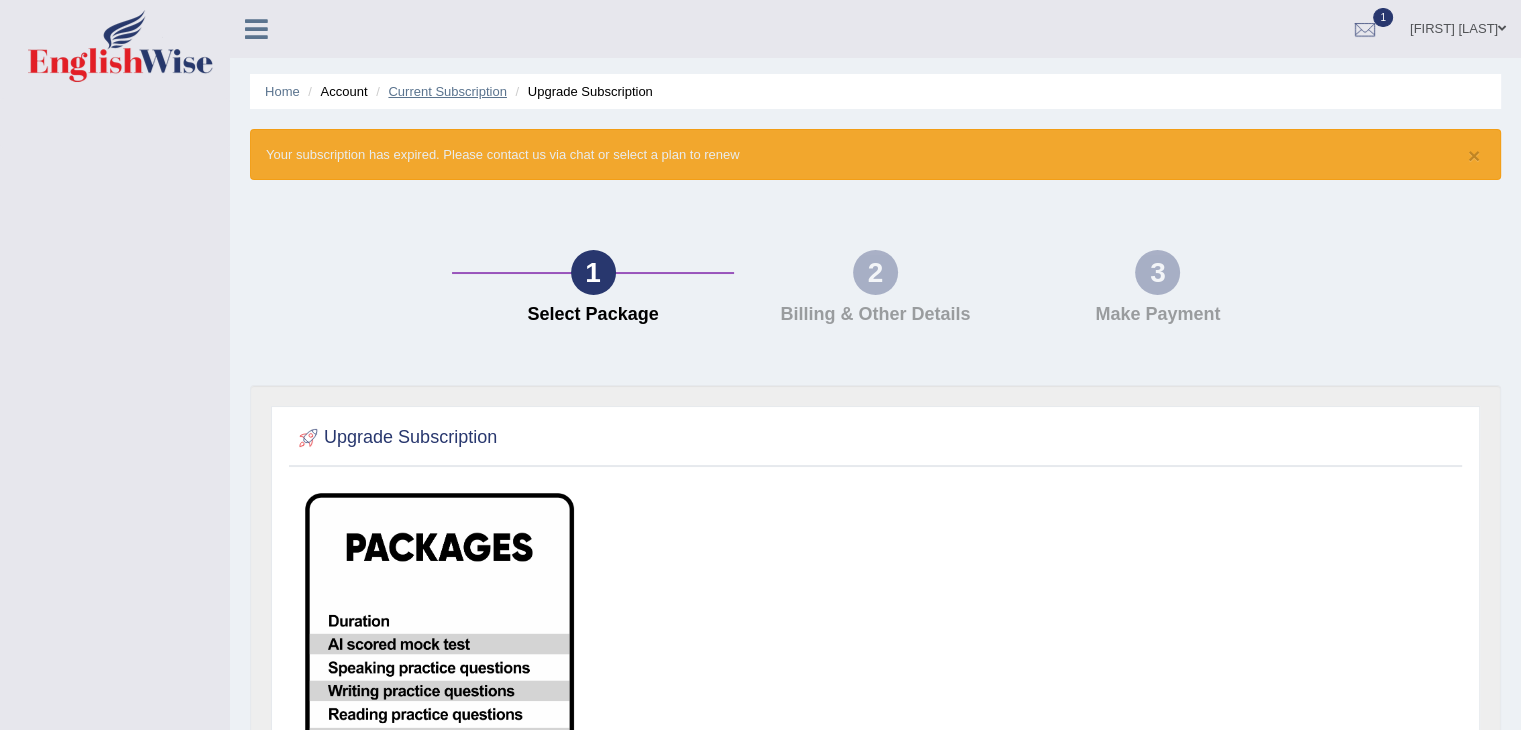 click on "Current Subscription" at bounding box center [447, 91] 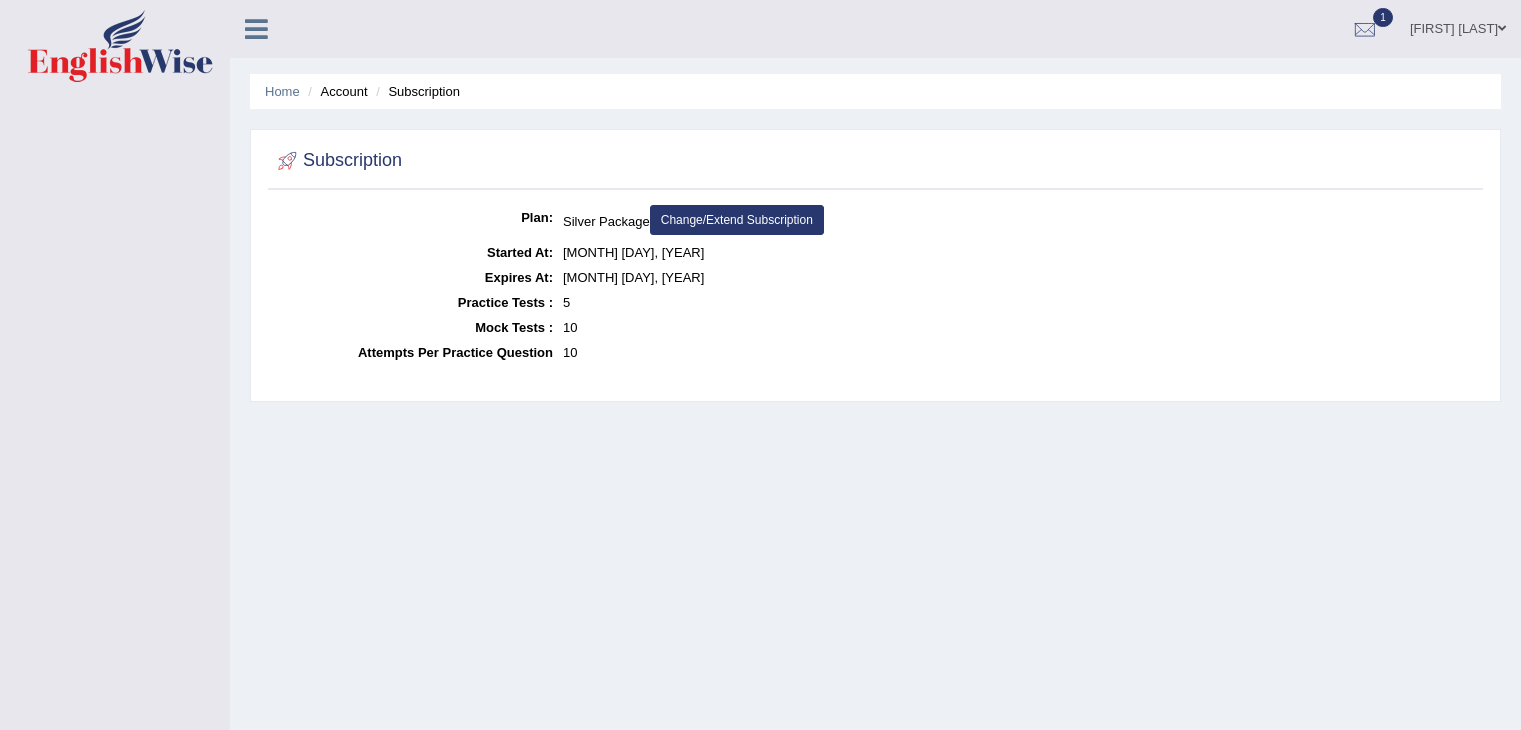 scroll, scrollTop: 0, scrollLeft: 0, axis: both 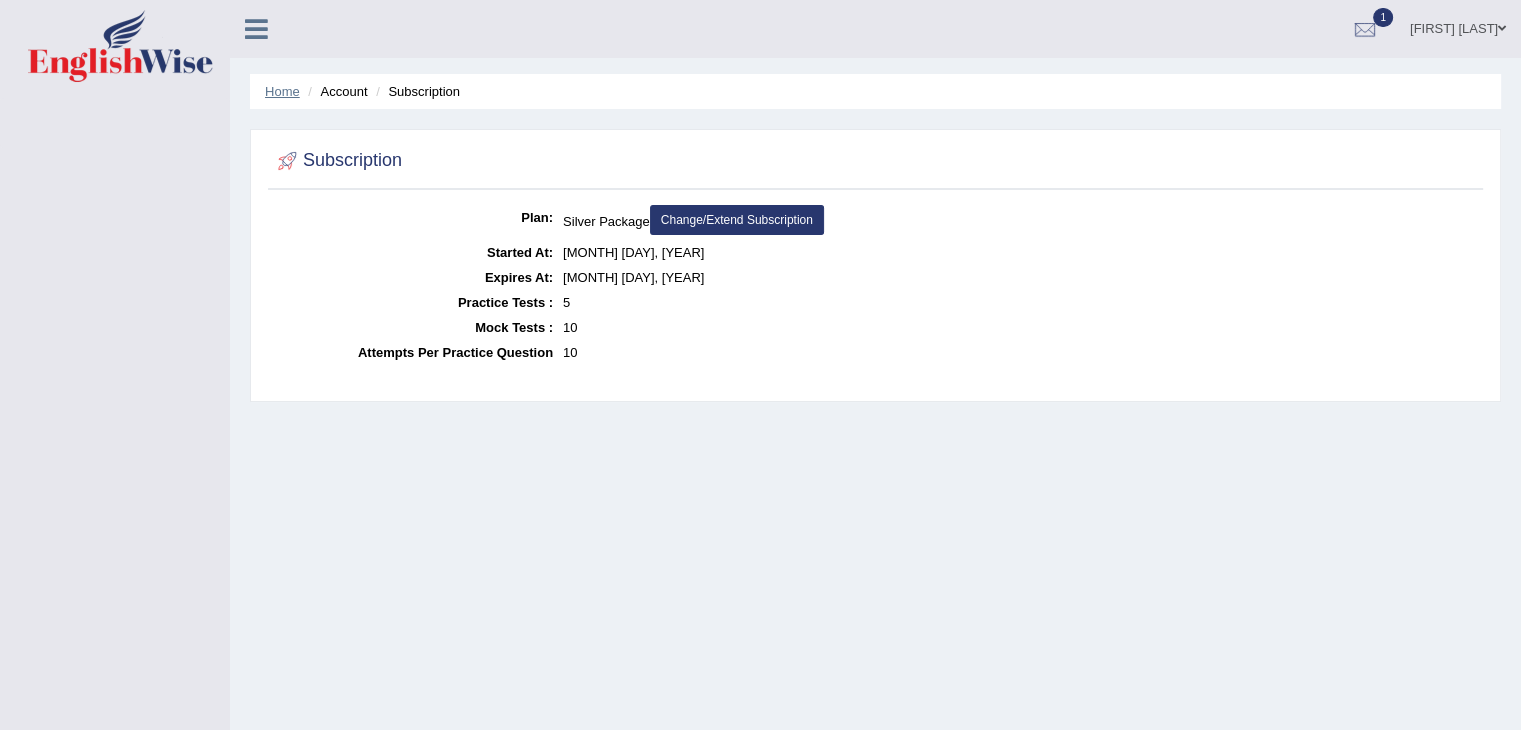 click on "Home" at bounding box center [282, 91] 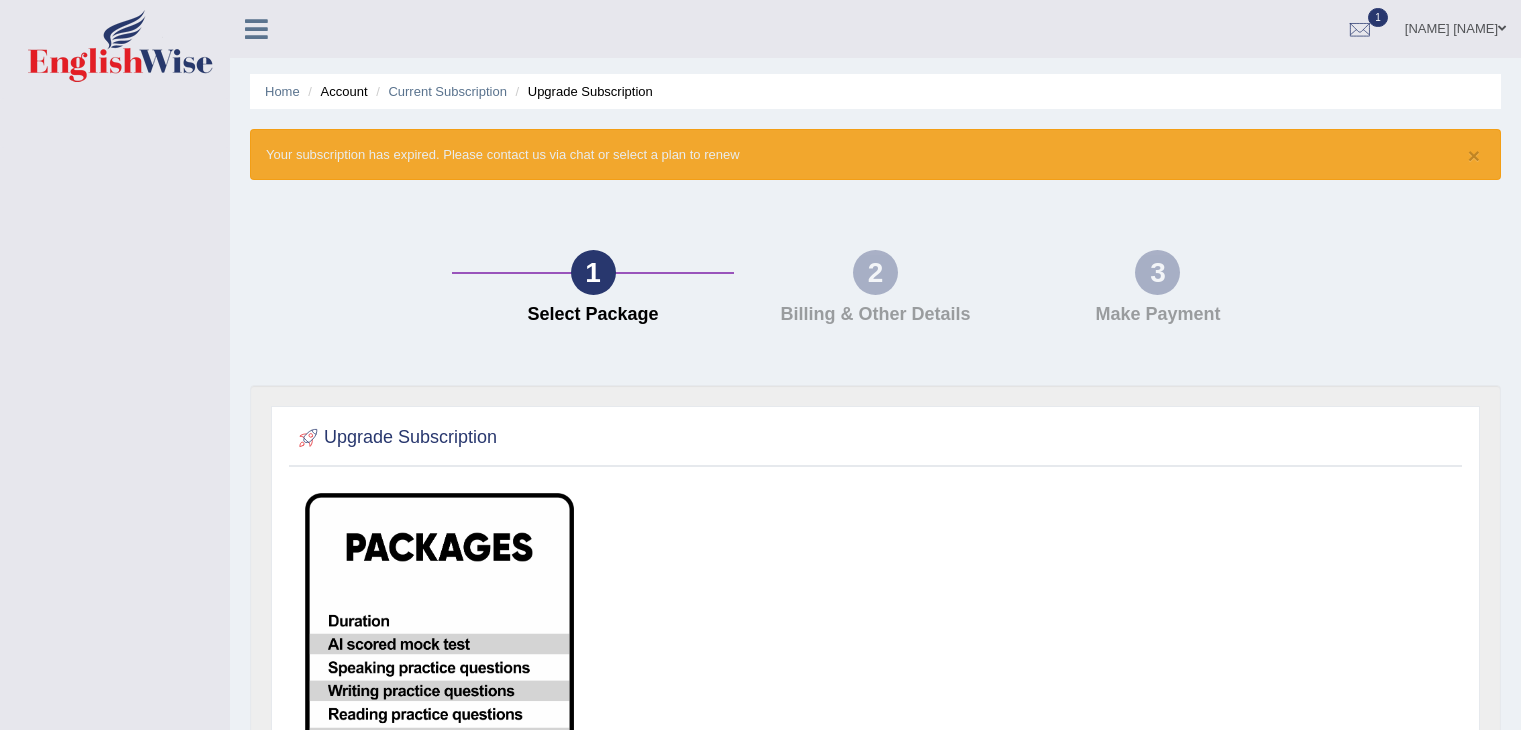 scroll, scrollTop: 0, scrollLeft: 0, axis: both 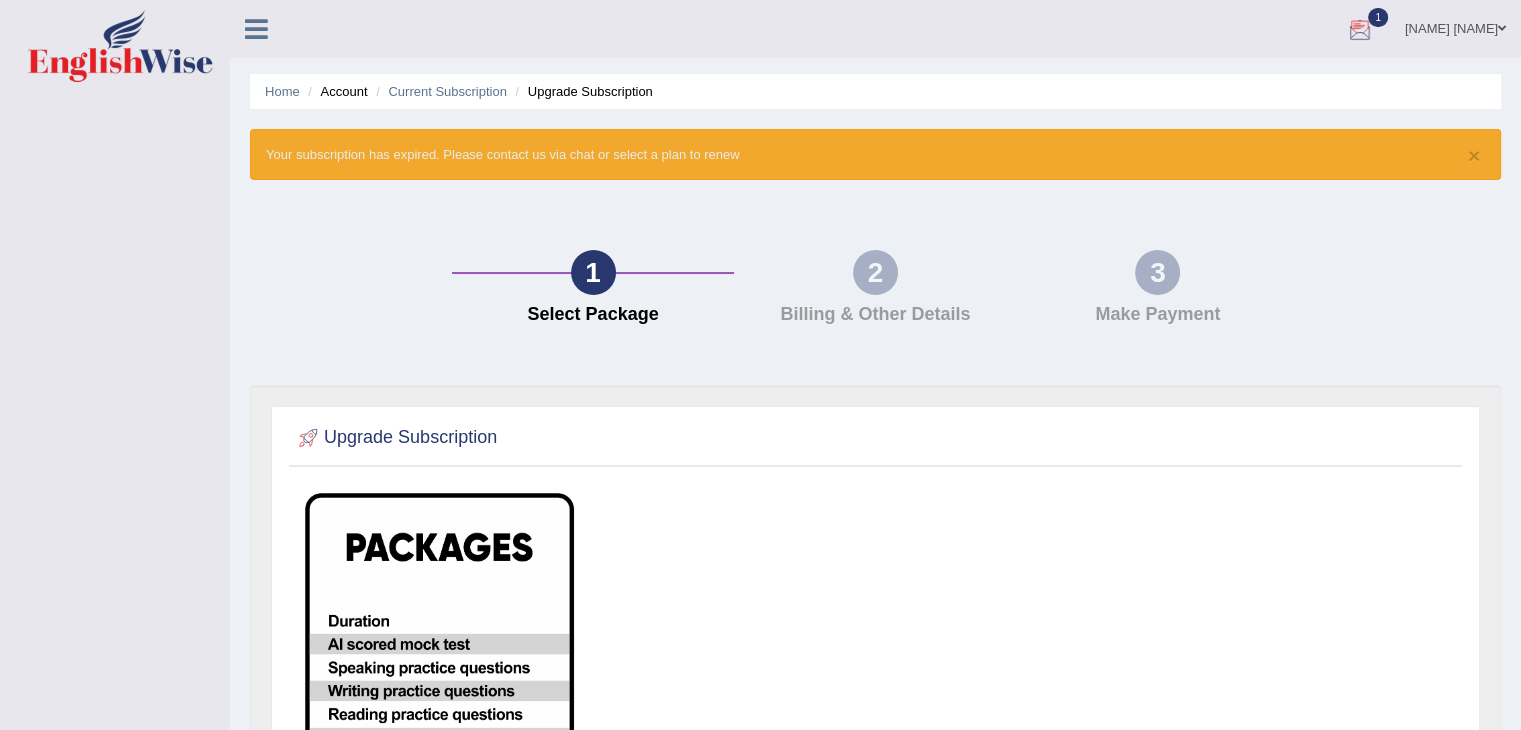 click at bounding box center (1360, 30) 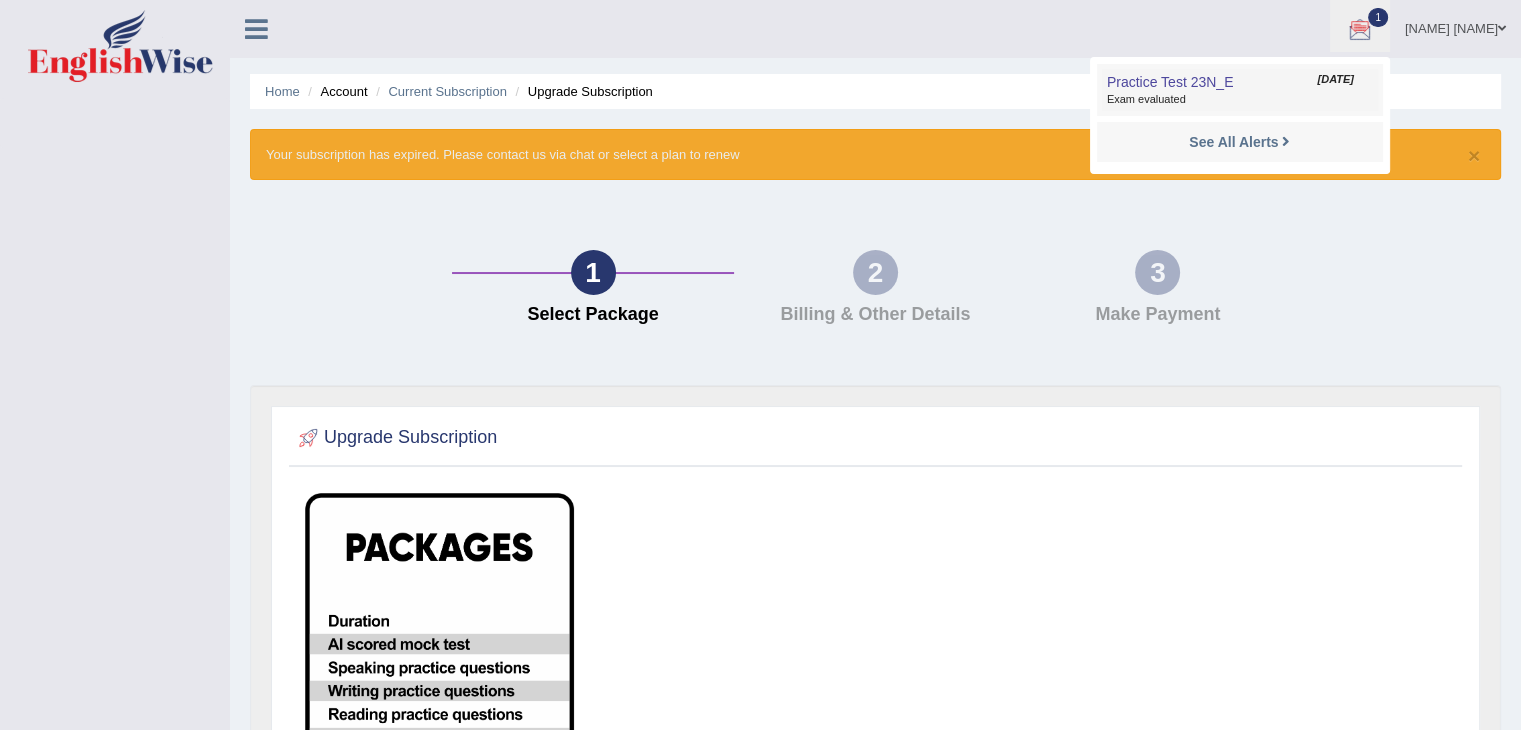 click on "Practice Test 23N_E
[DATE]
Exam evaluated" at bounding box center (1240, 90) 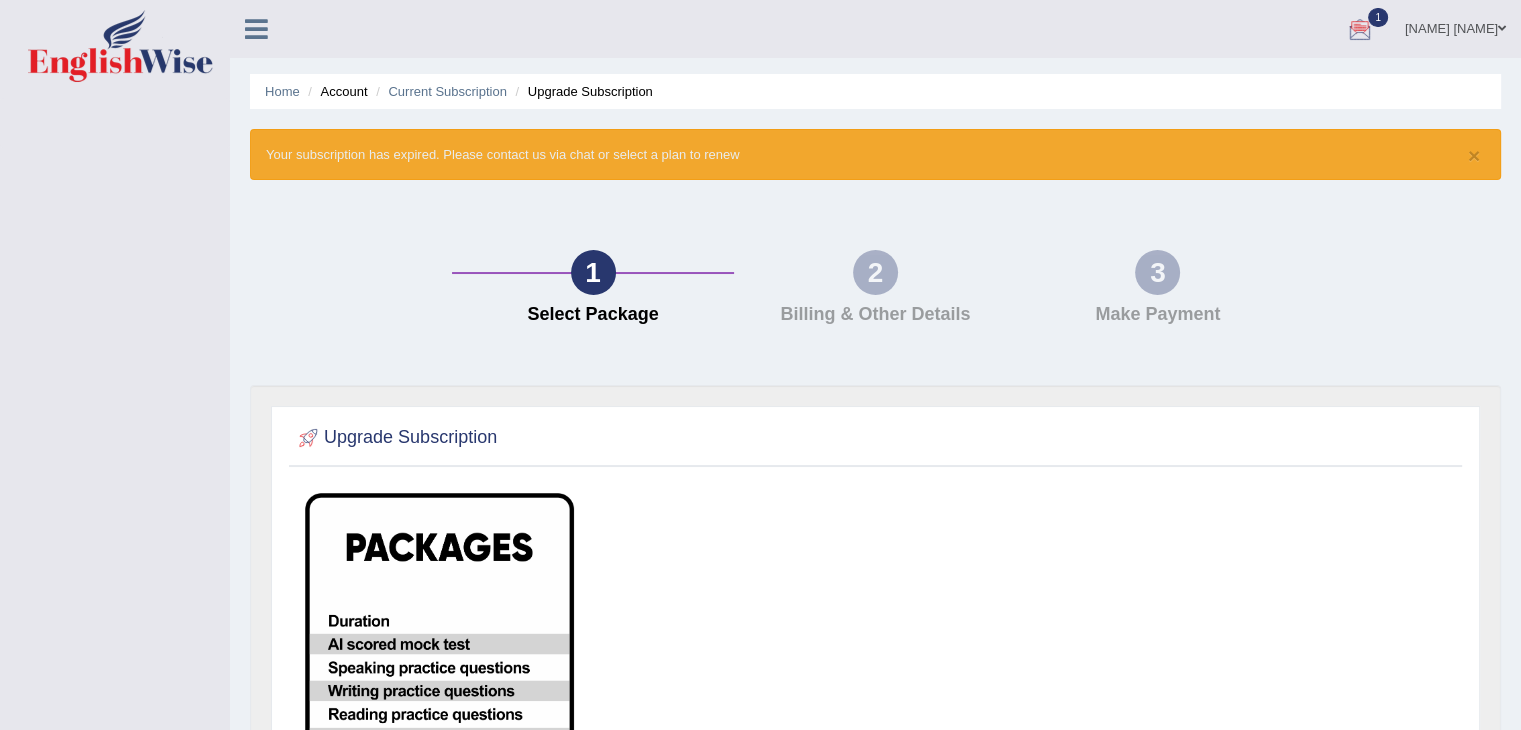 click on "Home
Account
Current Subscription
Upgrade Subscription" at bounding box center (875, 91) 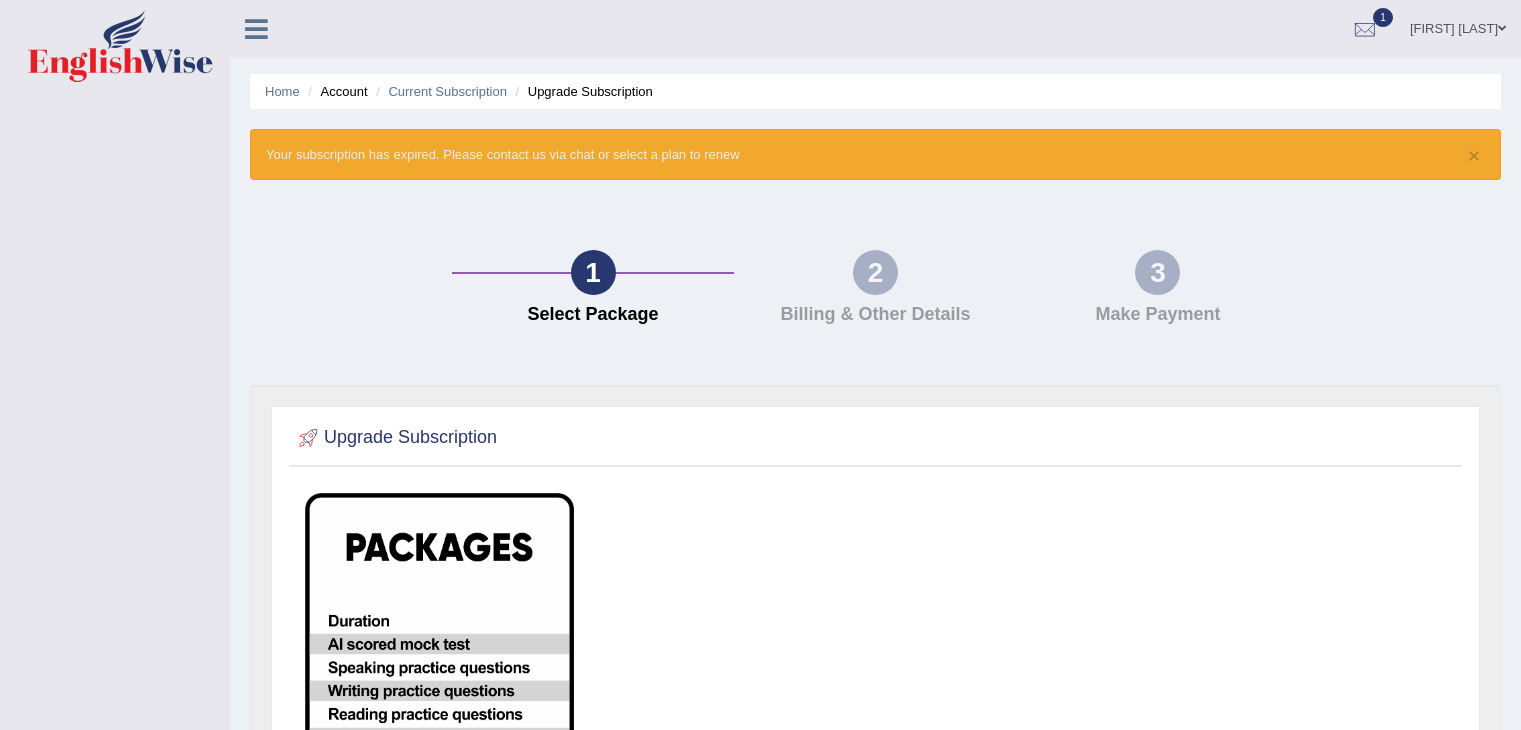 scroll, scrollTop: 0, scrollLeft: 0, axis: both 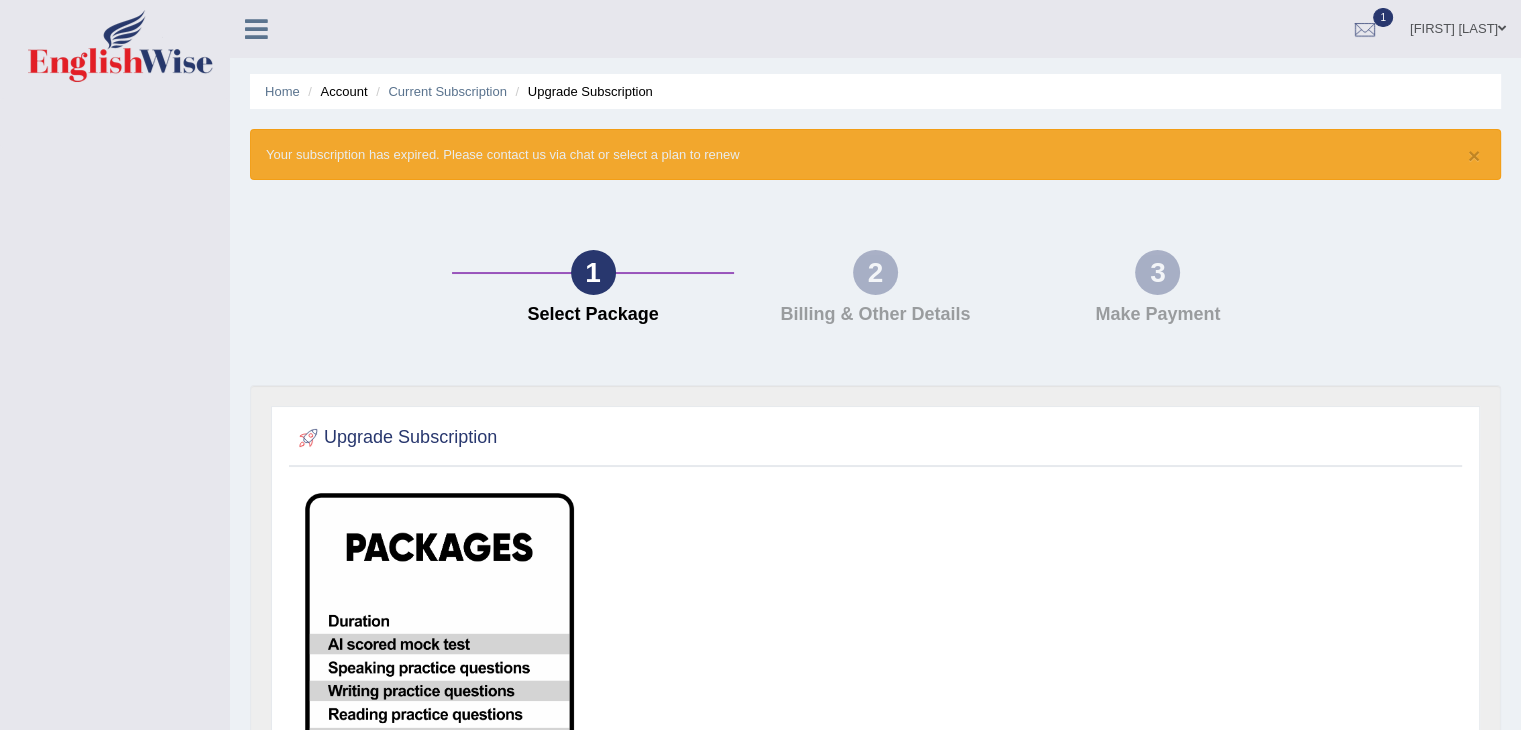 click on "[FIRST] [LAST]" at bounding box center [1458, 26] 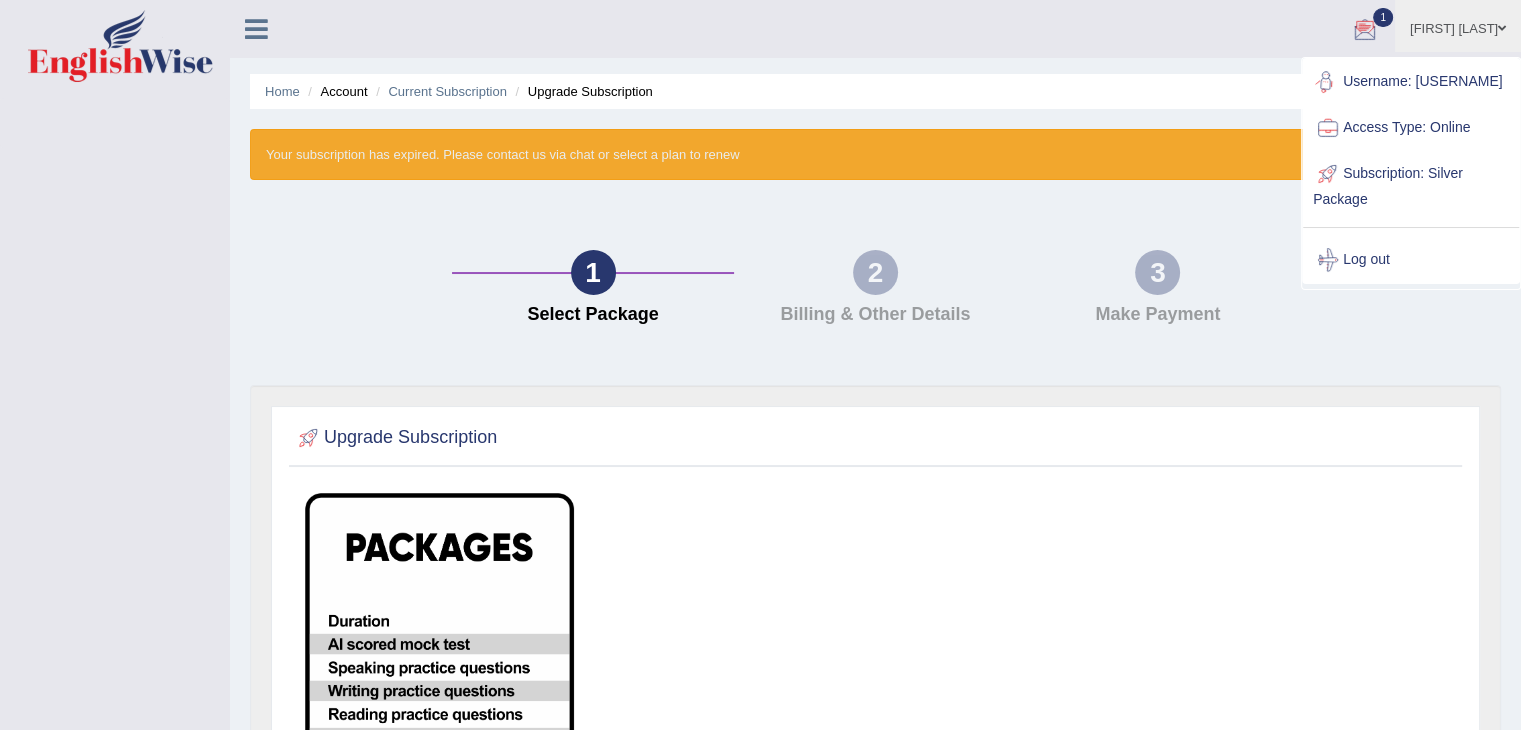 click on "Home
Account
Current Subscription
Upgrade Subscription" at bounding box center [875, 91] 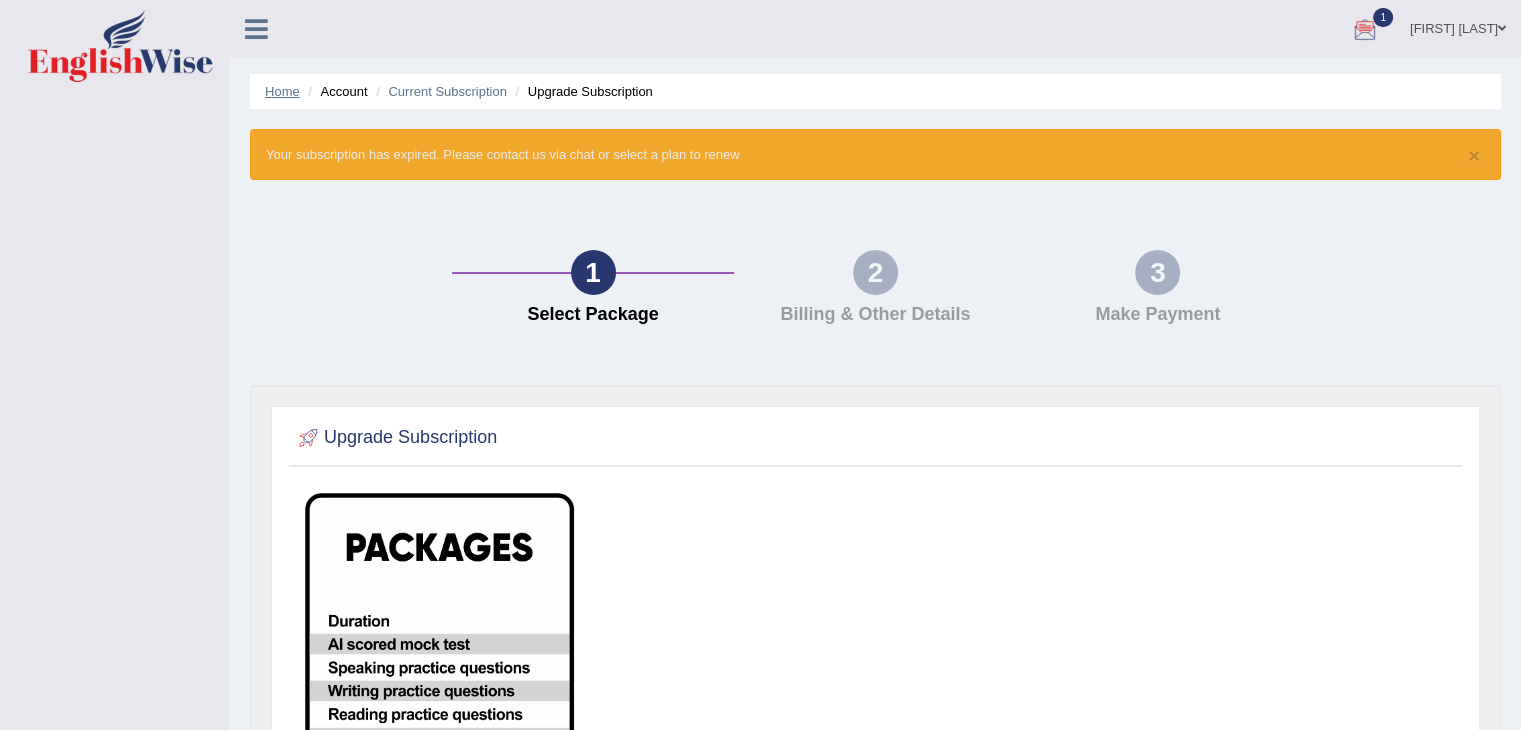 click on "Home" at bounding box center (282, 91) 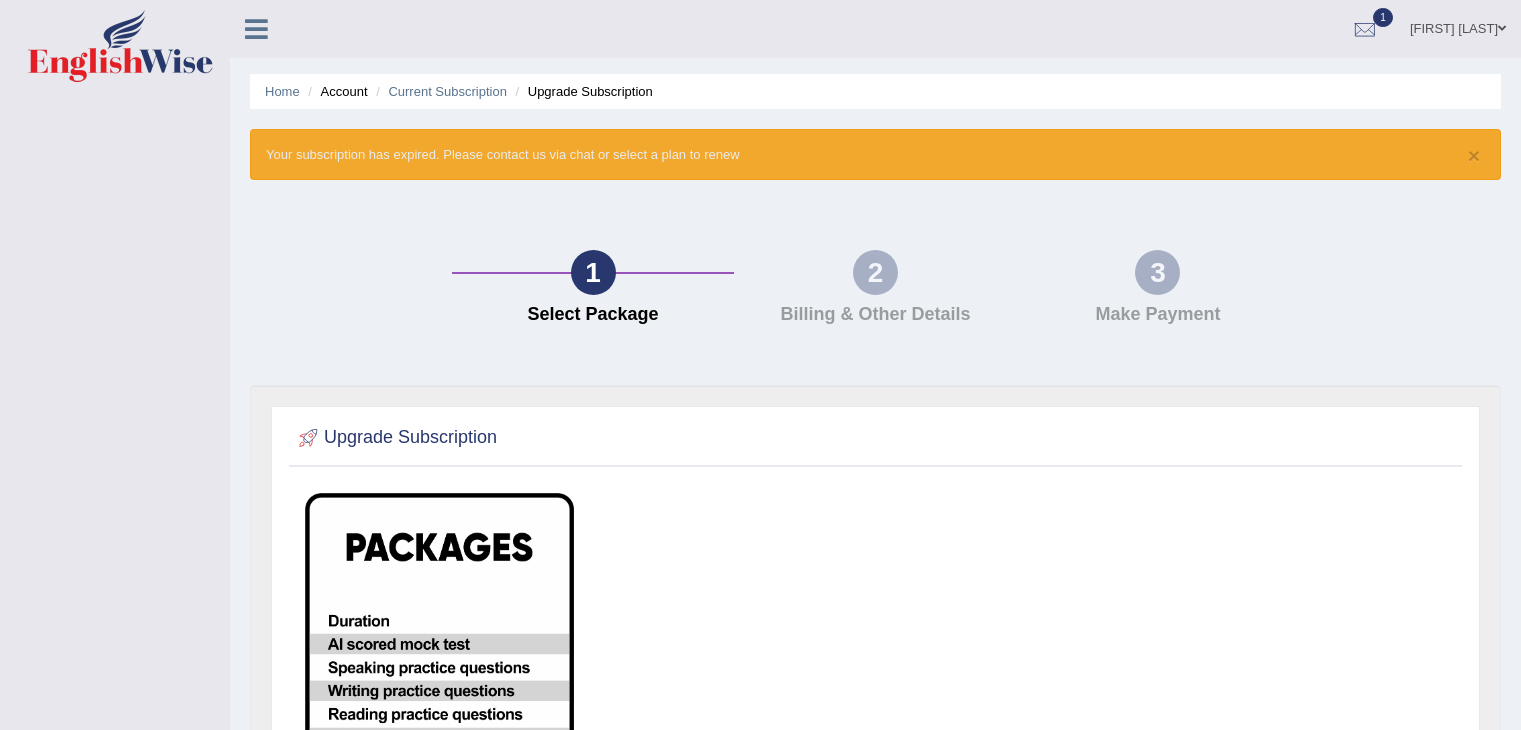 scroll, scrollTop: 0, scrollLeft: 0, axis: both 